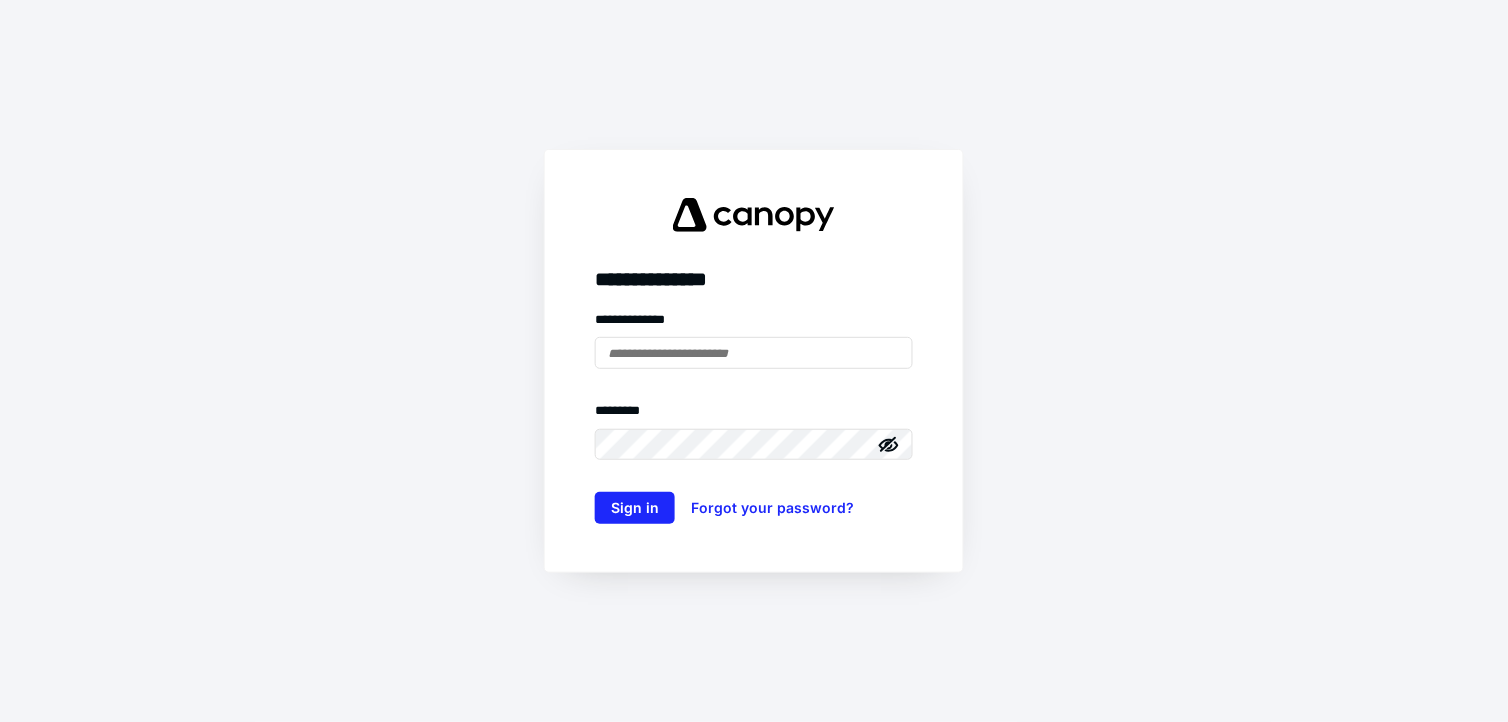 scroll, scrollTop: 0, scrollLeft: 0, axis: both 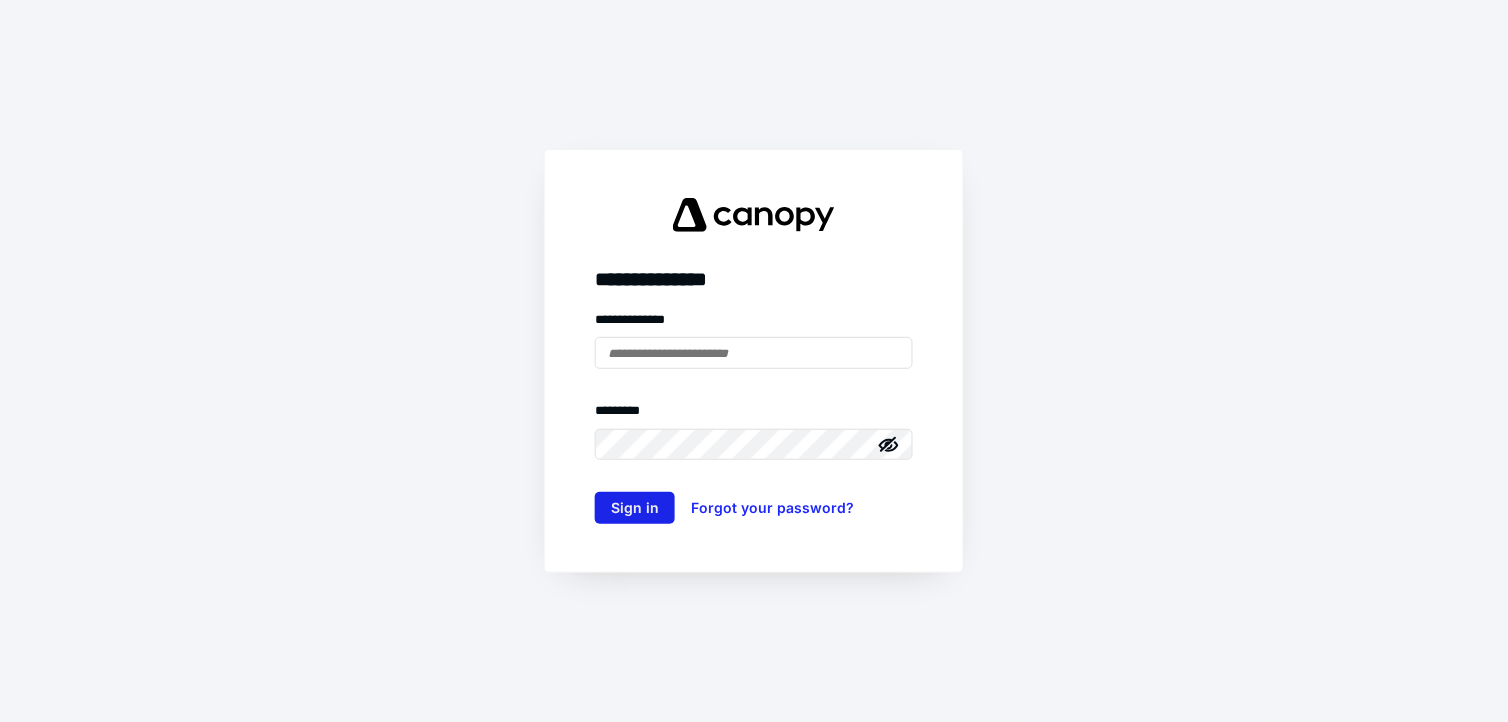 type on "**********" 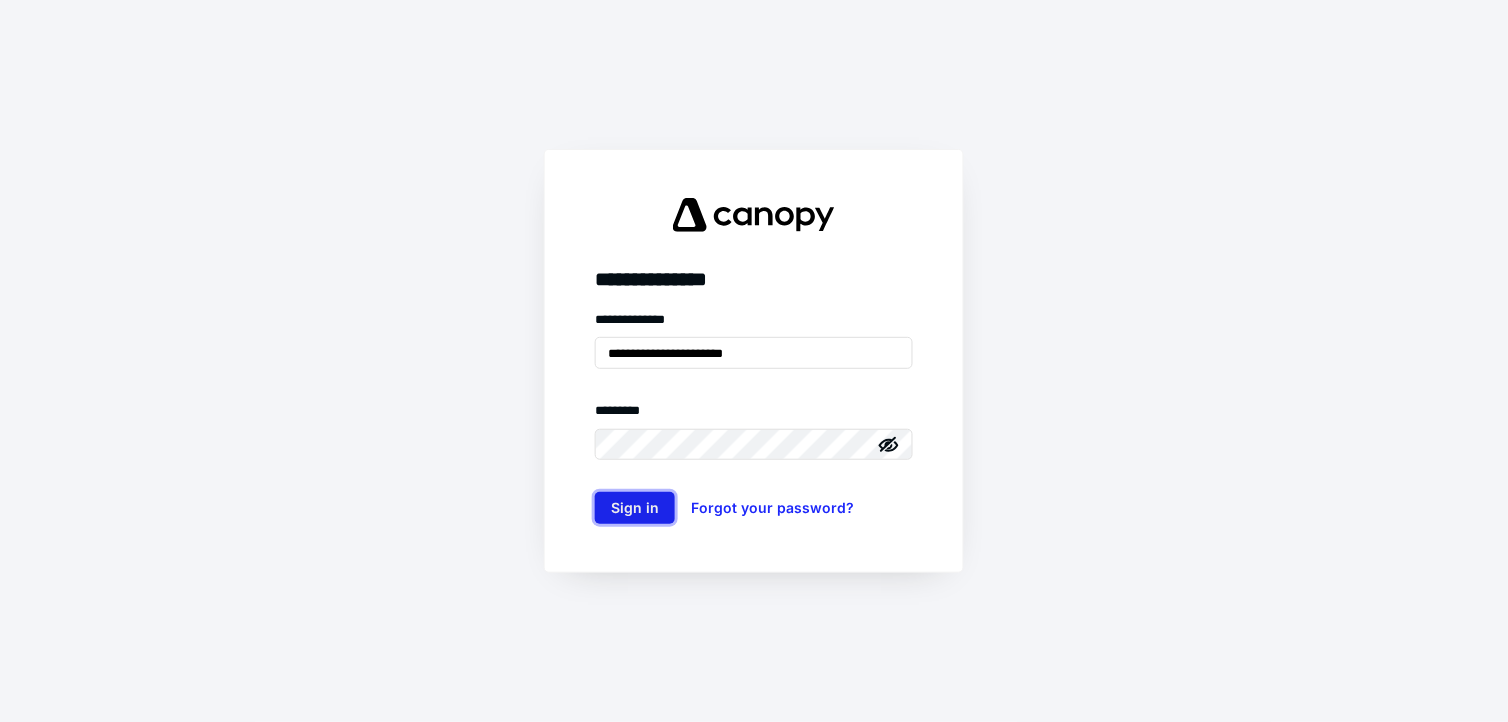 click on "Sign in" at bounding box center (635, 508) 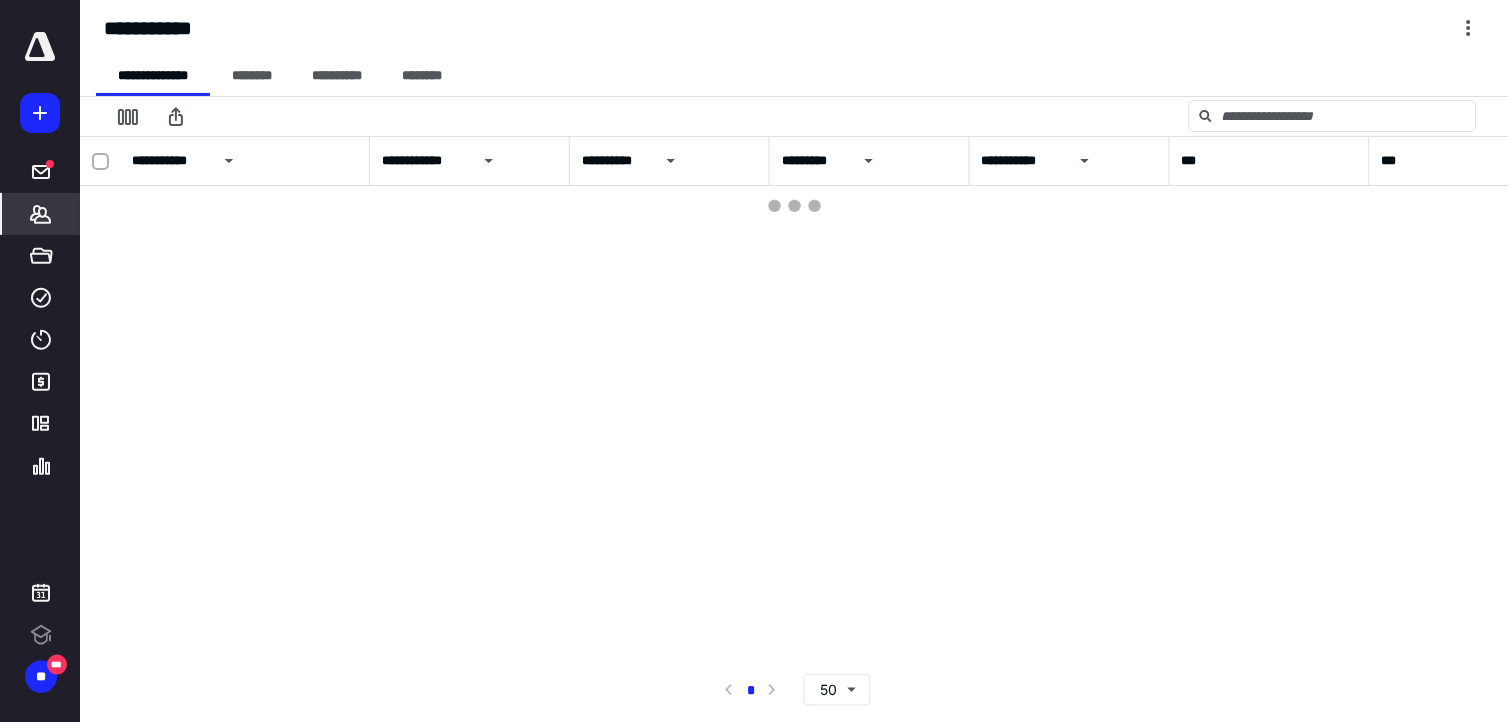 scroll, scrollTop: 0, scrollLeft: 0, axis: both 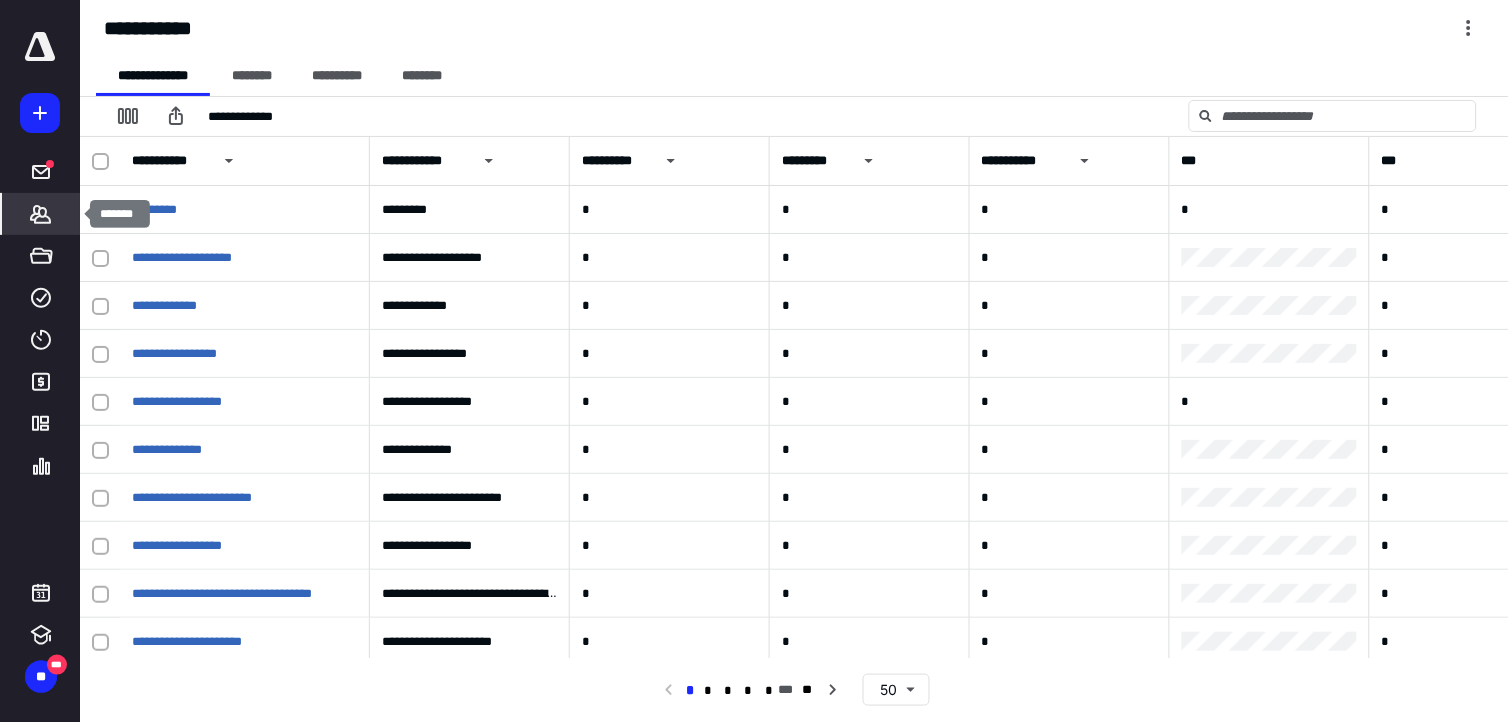 click 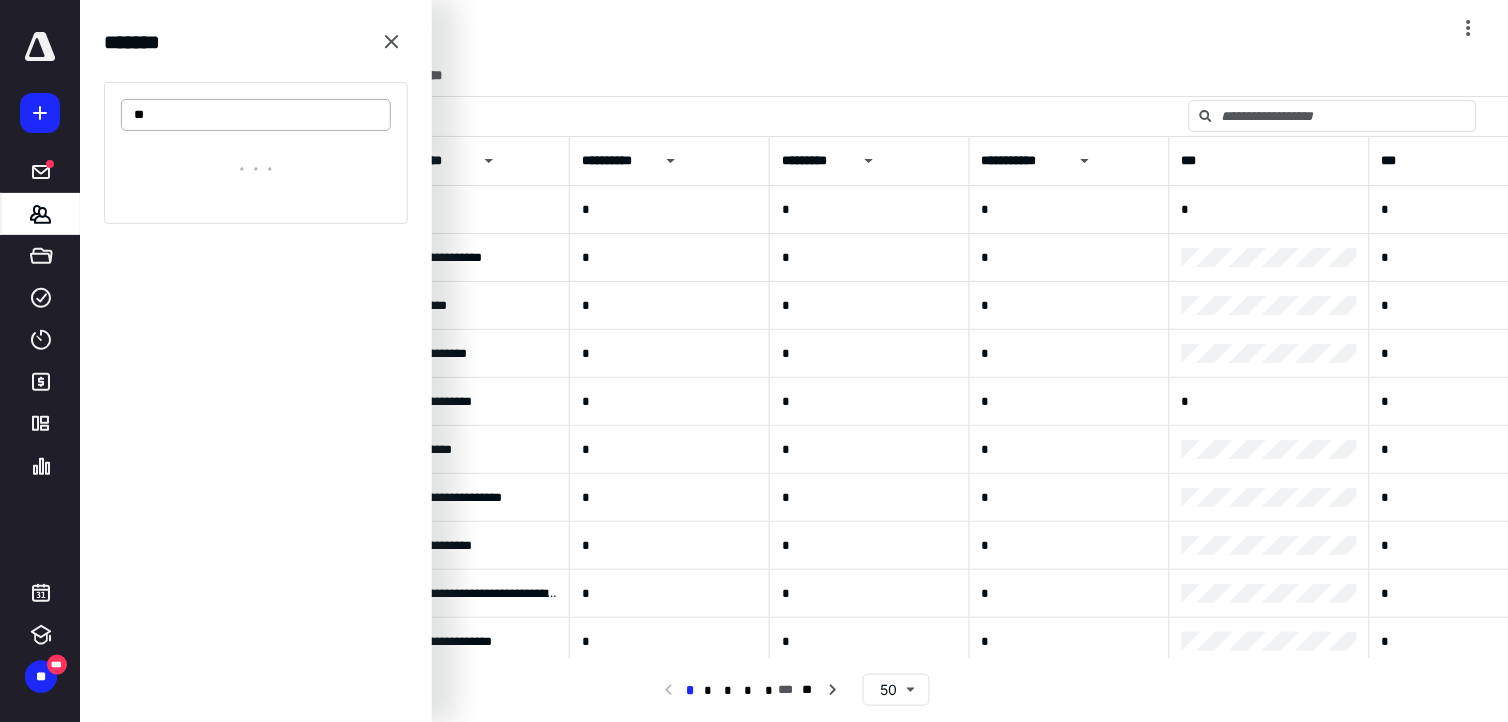 type on "*" 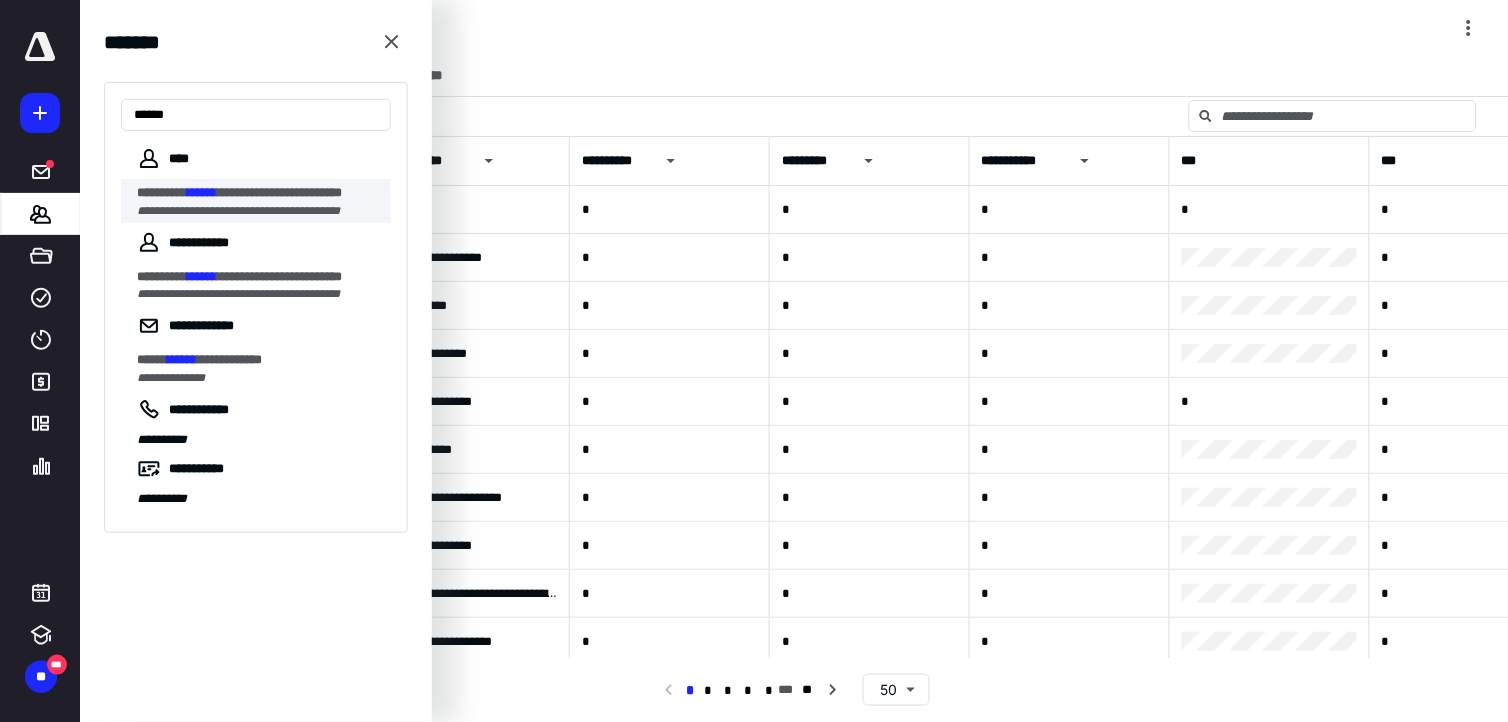 type on "******" 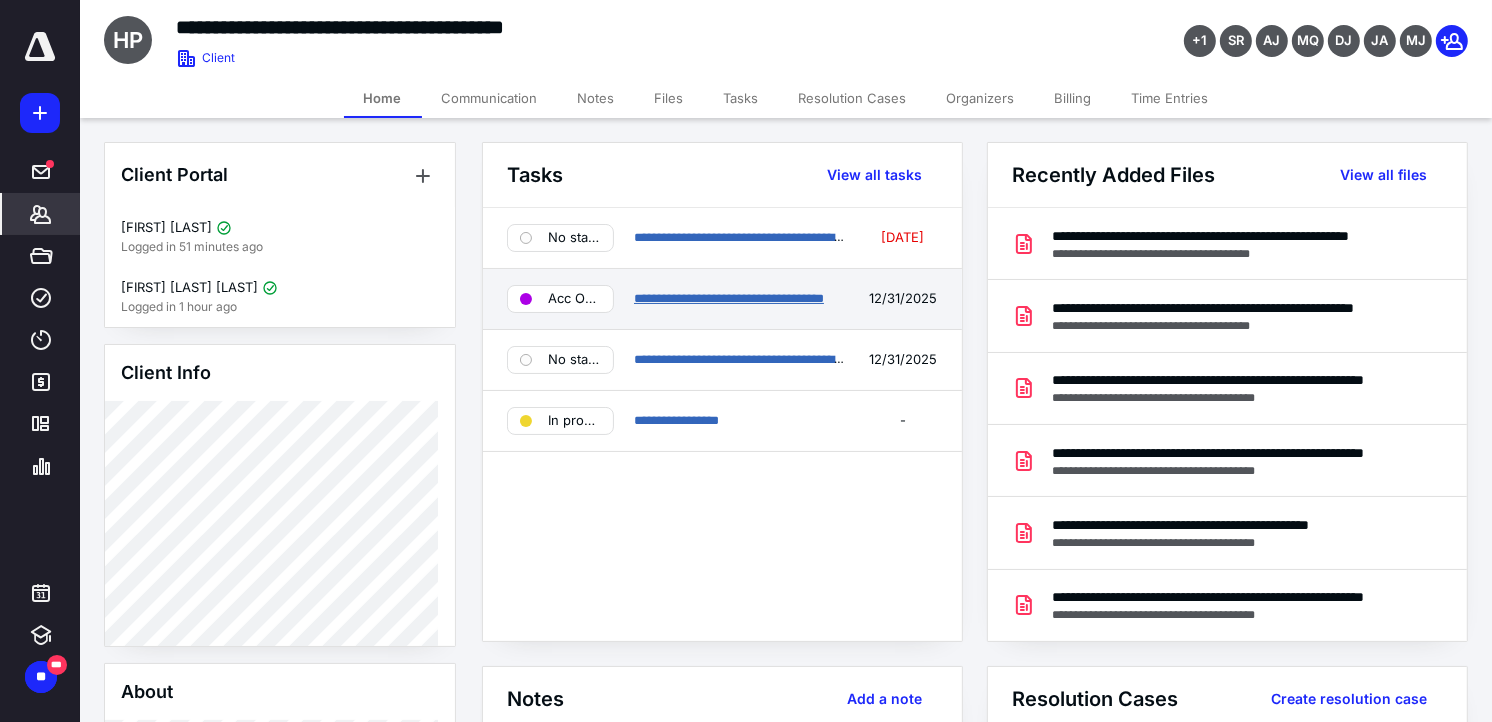 click on "**********" at bounding box center [729, 298] 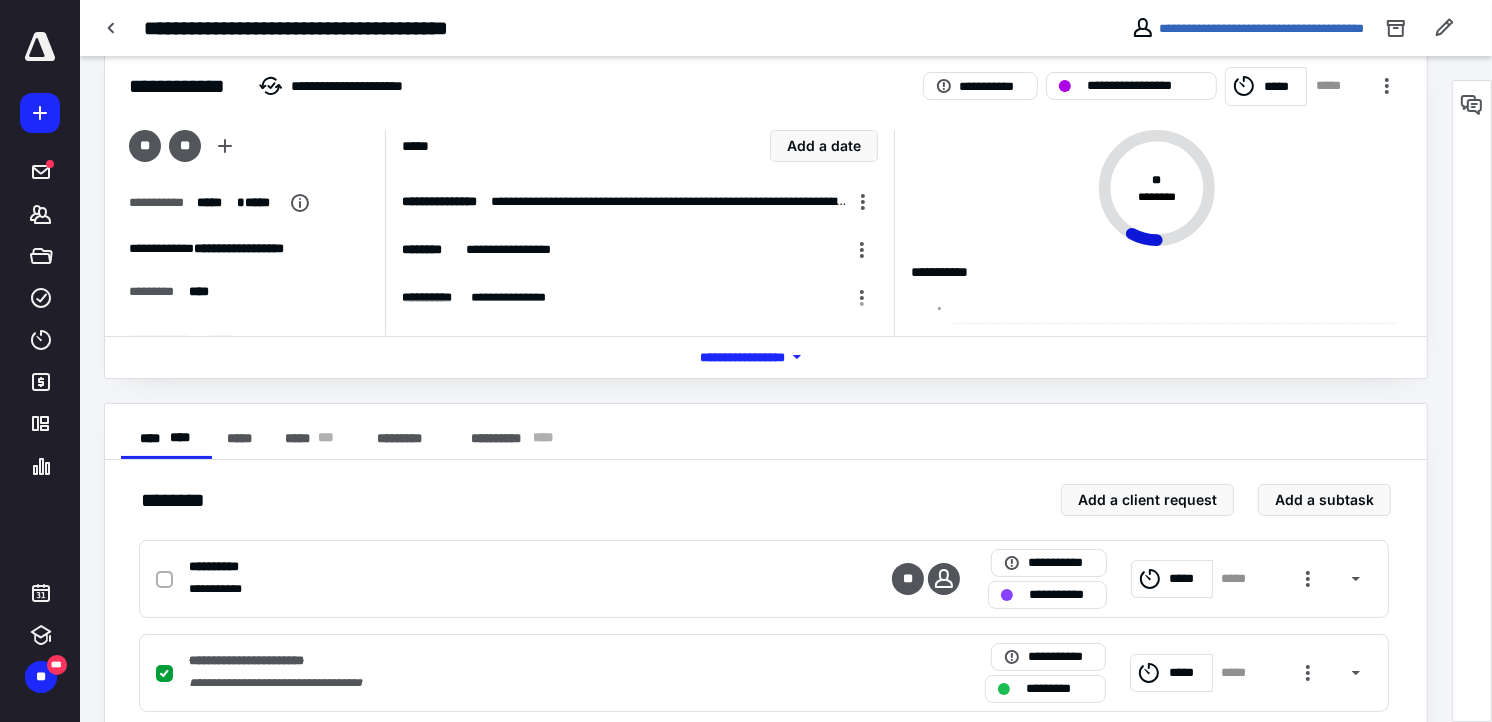 scroll, scrollTop: 0, scrollLeft: 0, axis: both 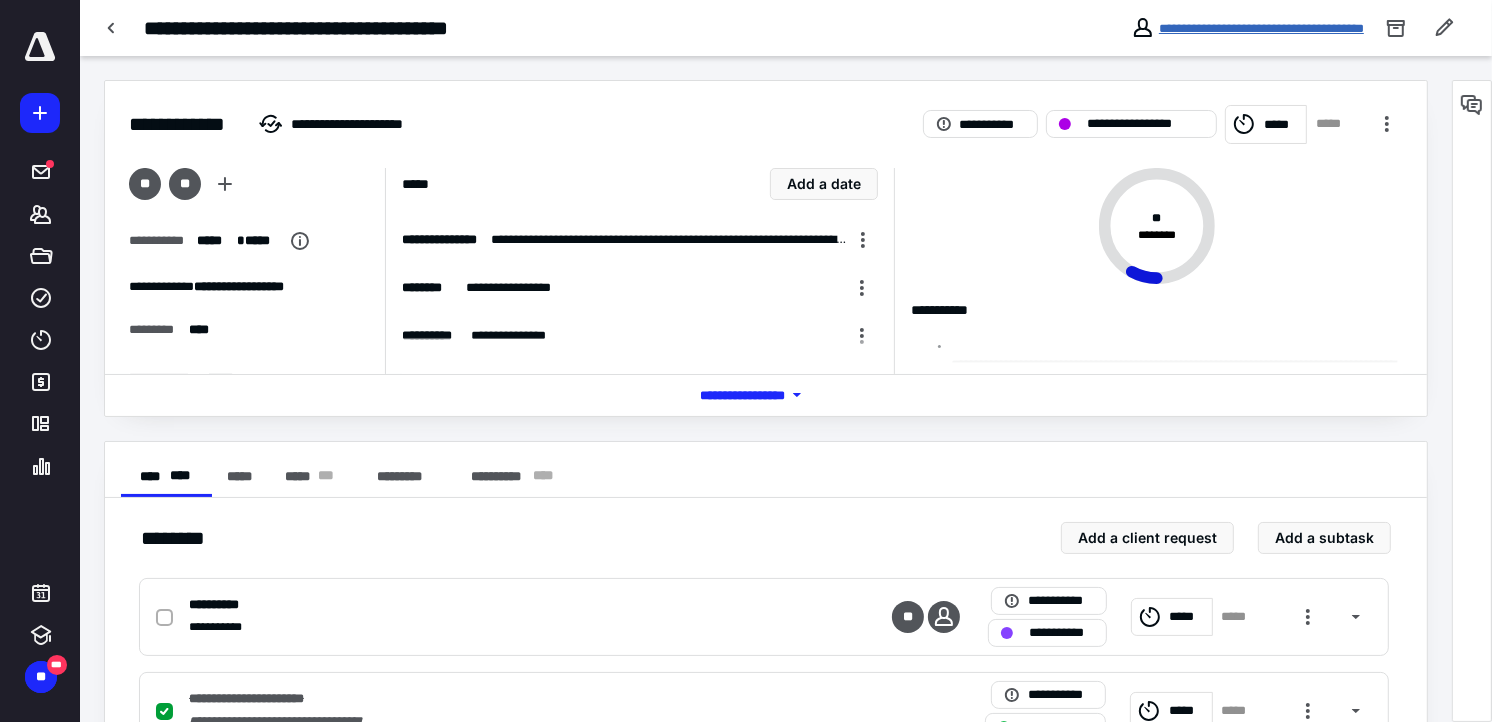 click on "**********" at bounding box center (1261, 28) 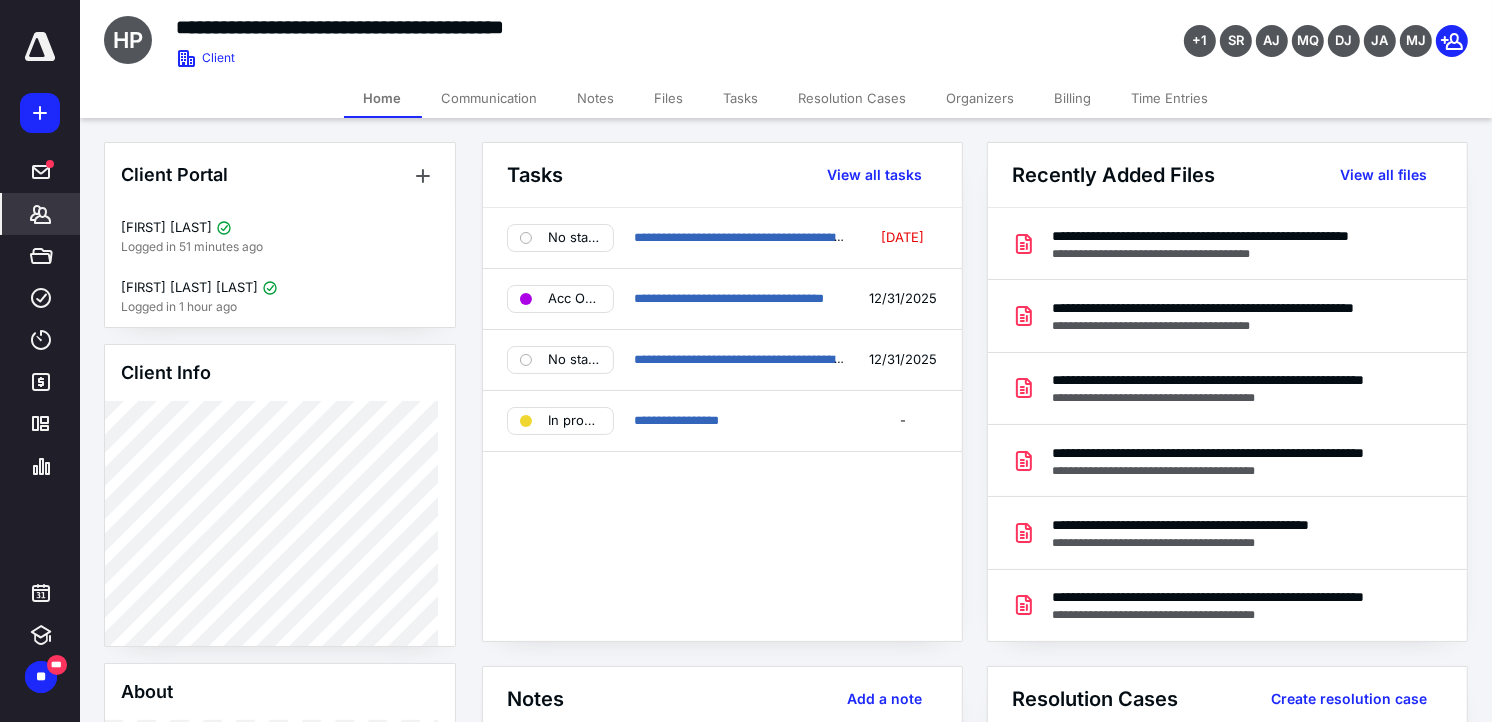 click on "Billing" at bounding box center [1073, 98] 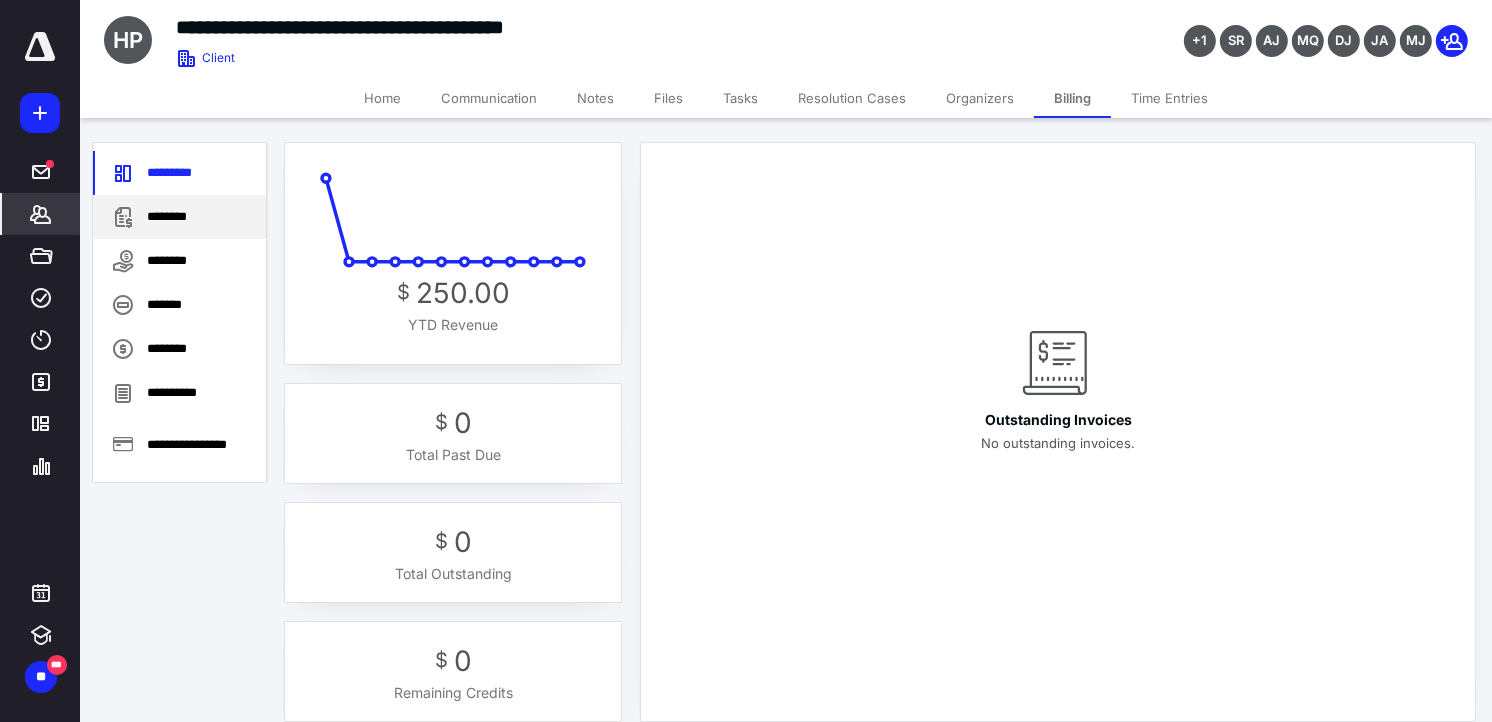 click on "********" at bounding box center [179, 217] 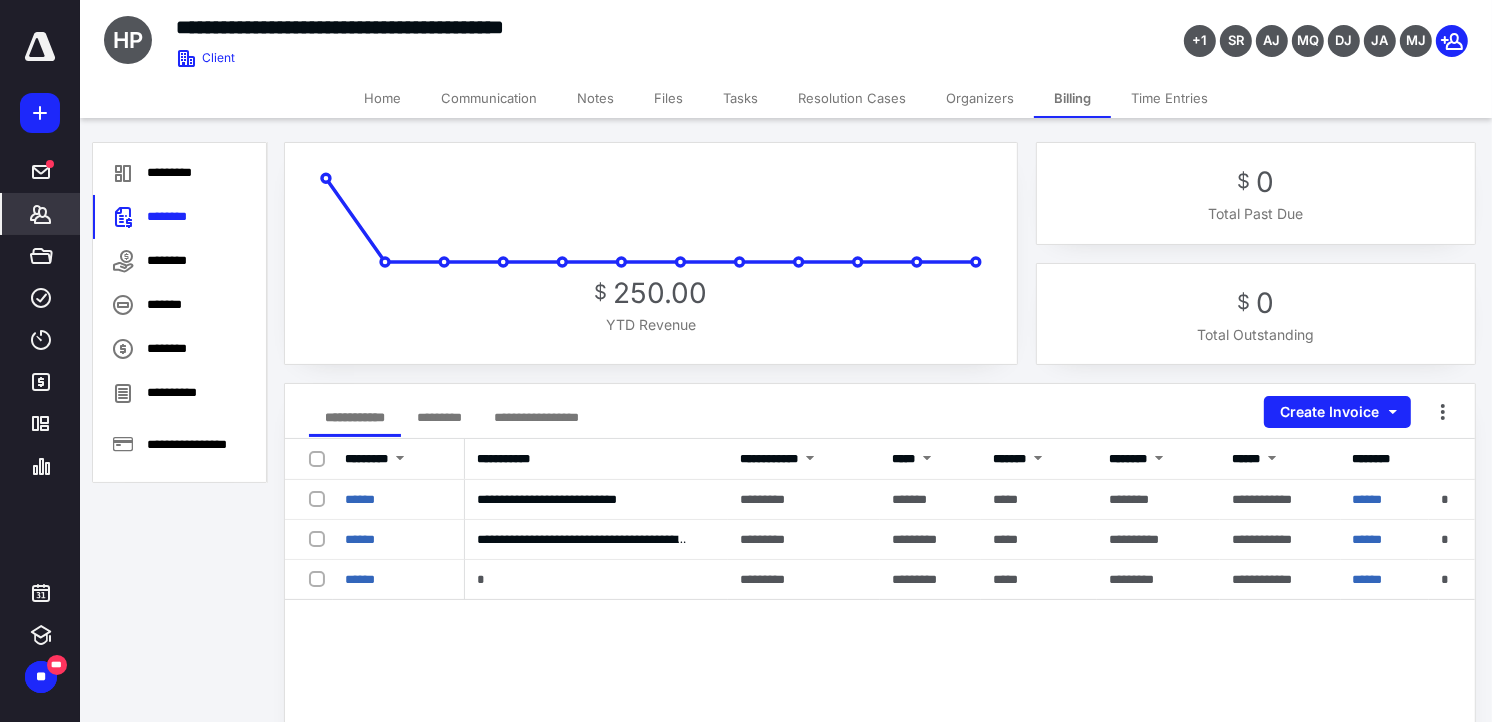 click on "Home" at bounding box center [382, 98] 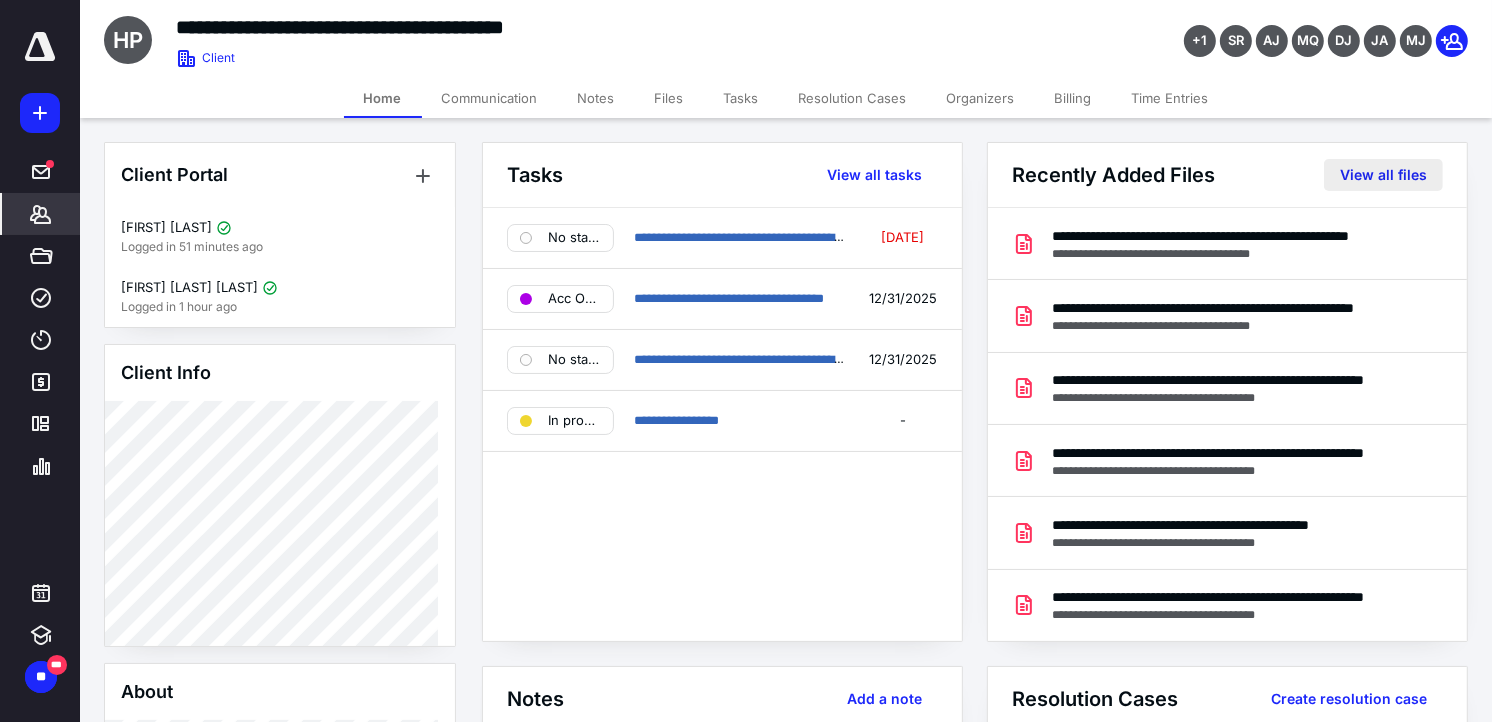 click on "View all files" at bounding box center [1383, 175] 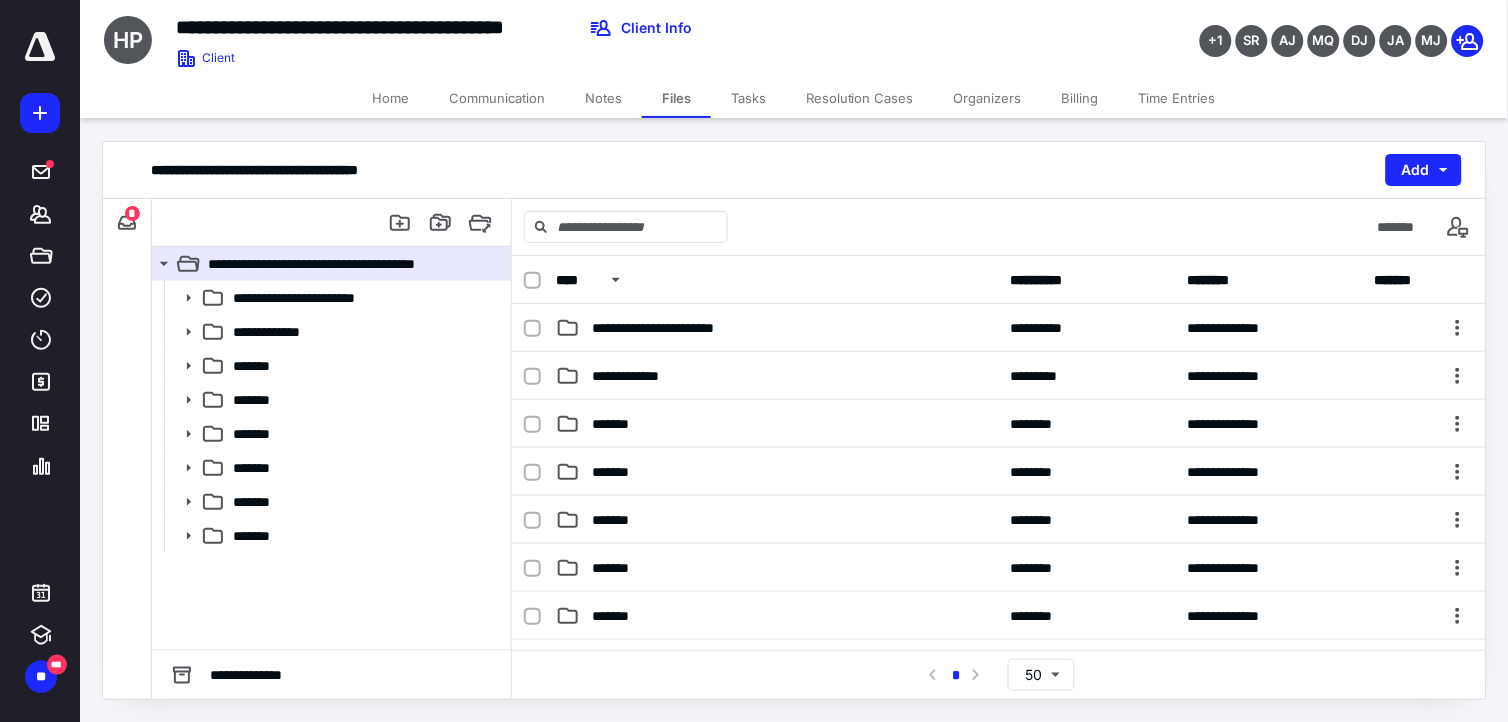 click on "Home" at bounding box center (390, 98) 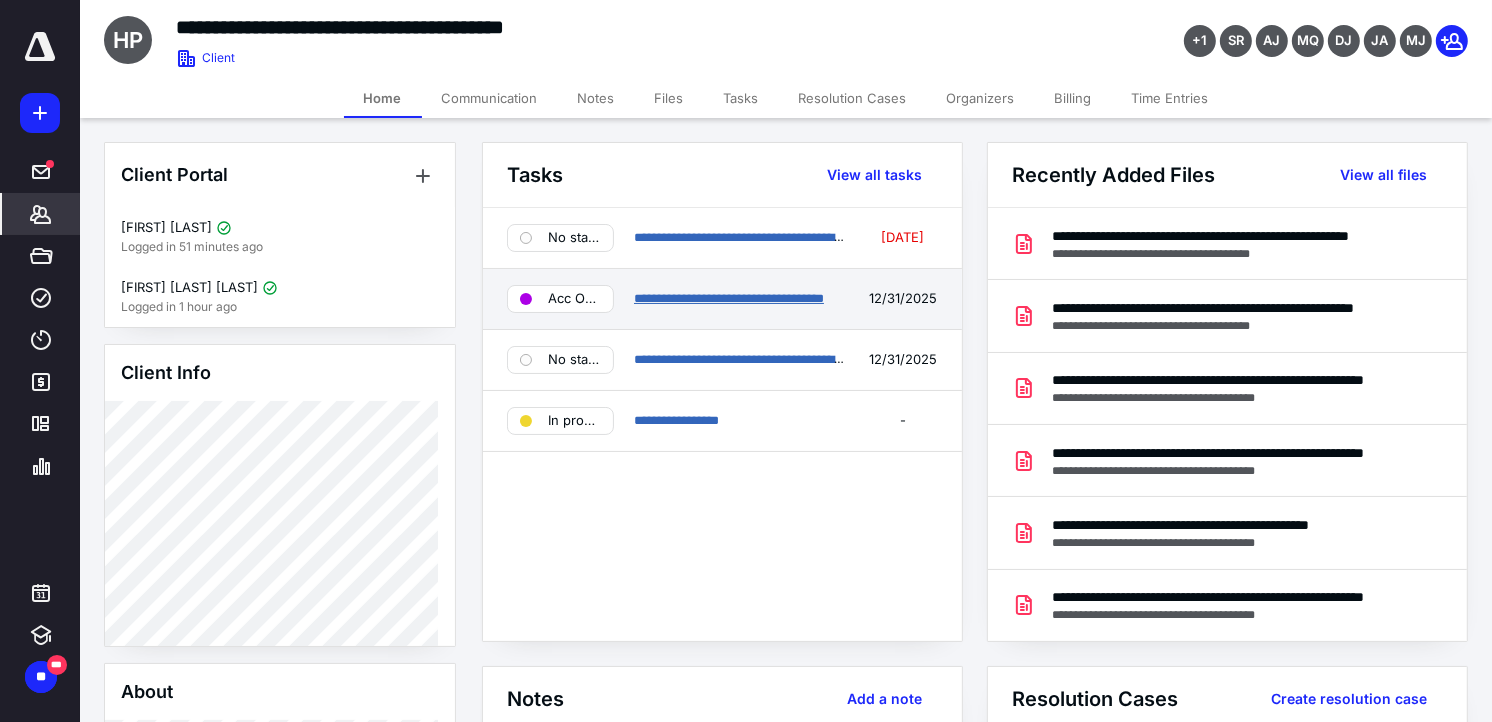 click on "**********" at bounding box center [729, 298] 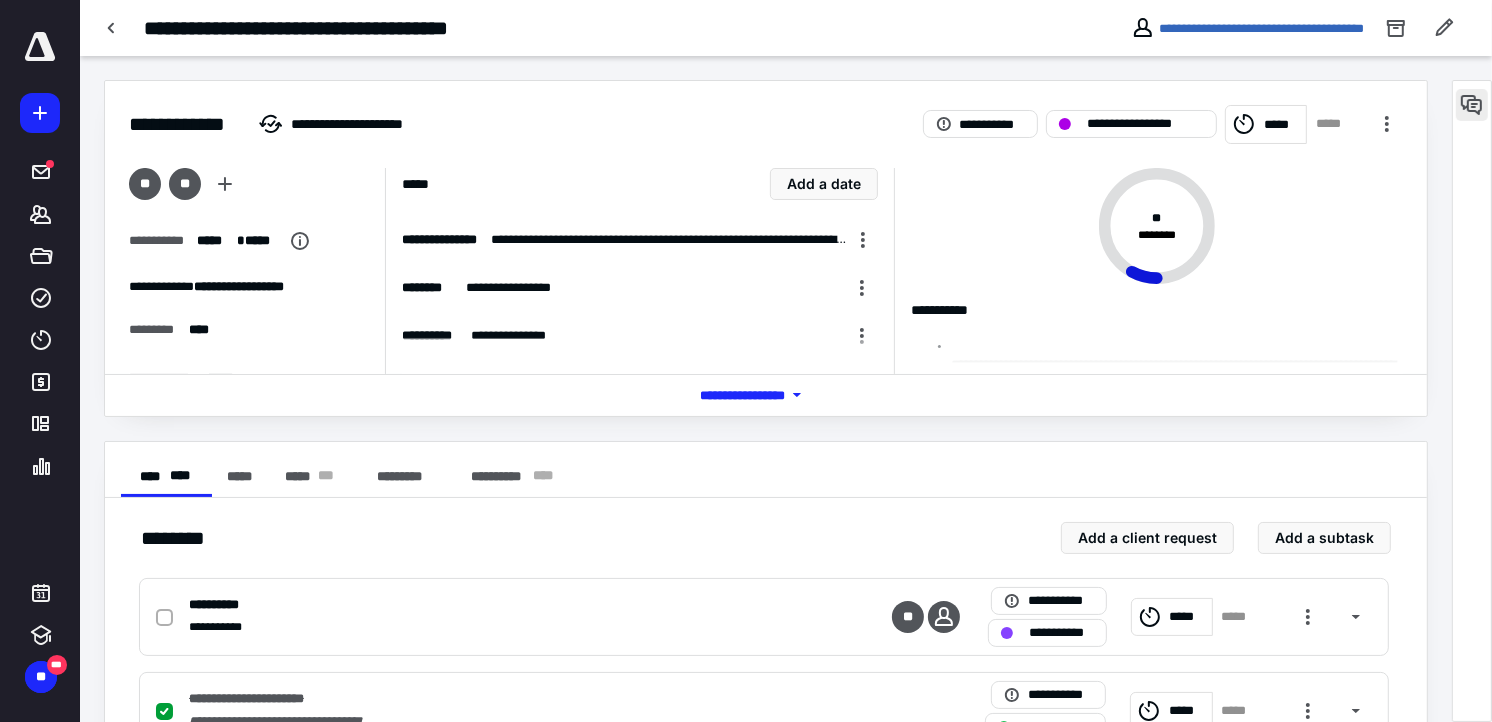 click at bounding box center [1472, 105] 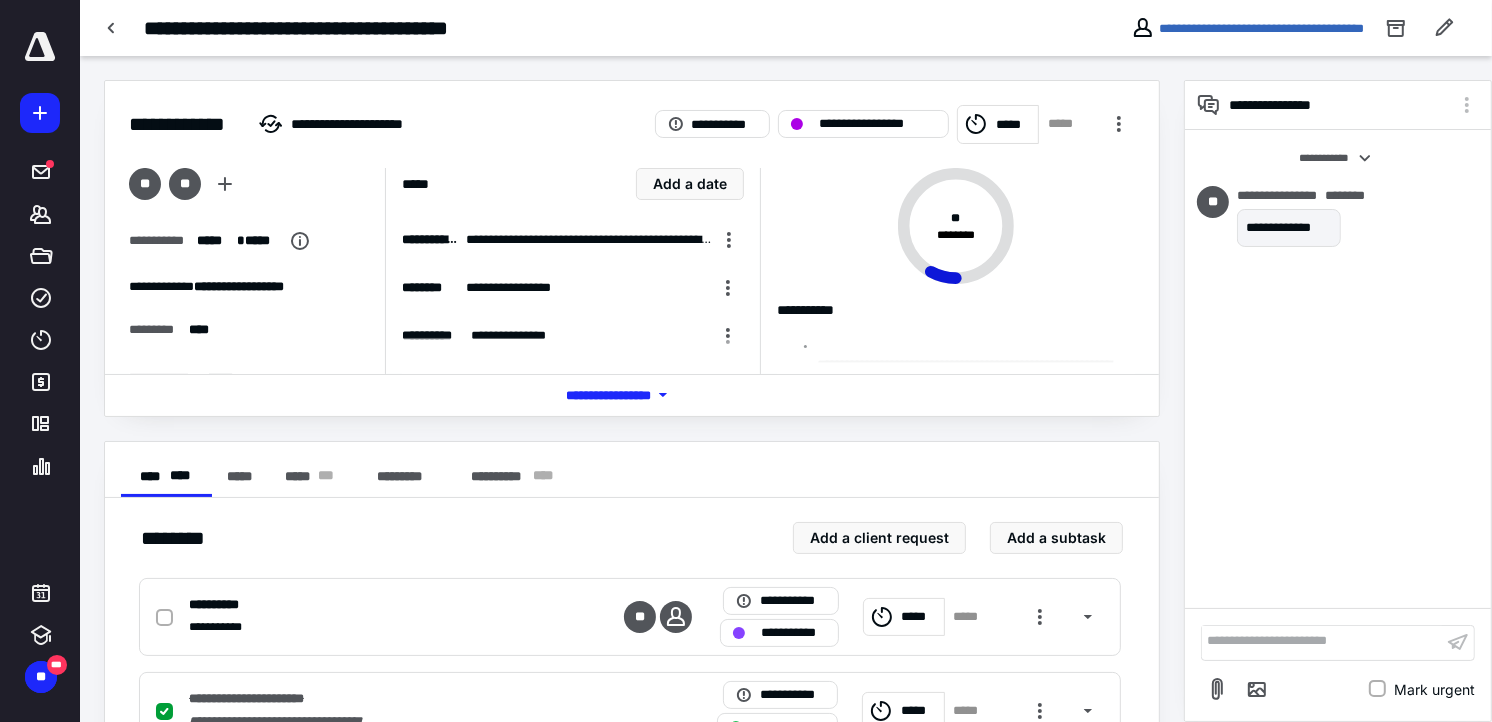 click at bounding box center [1322, 642] 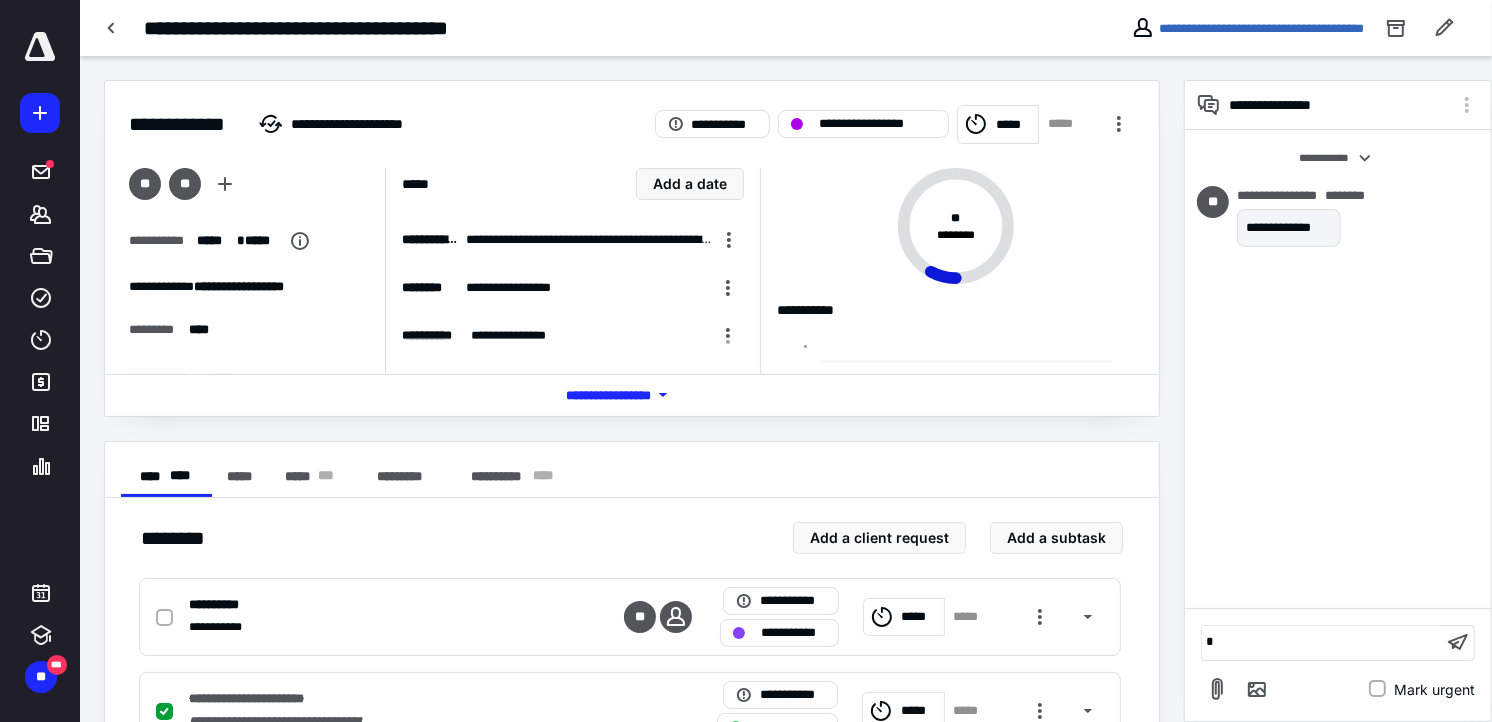 type 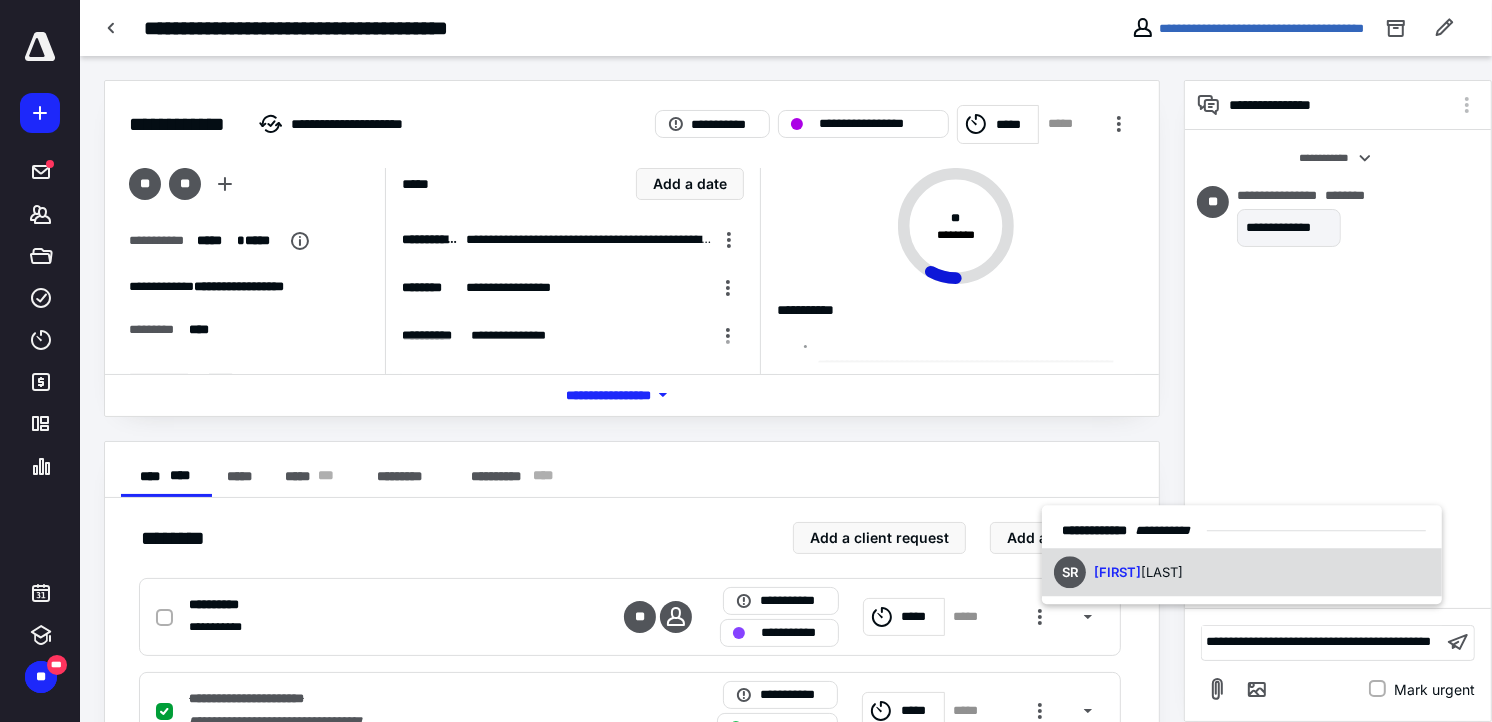 click on "[FIRST] [LAST] [LAST]" at bounding box center [1242, 573] 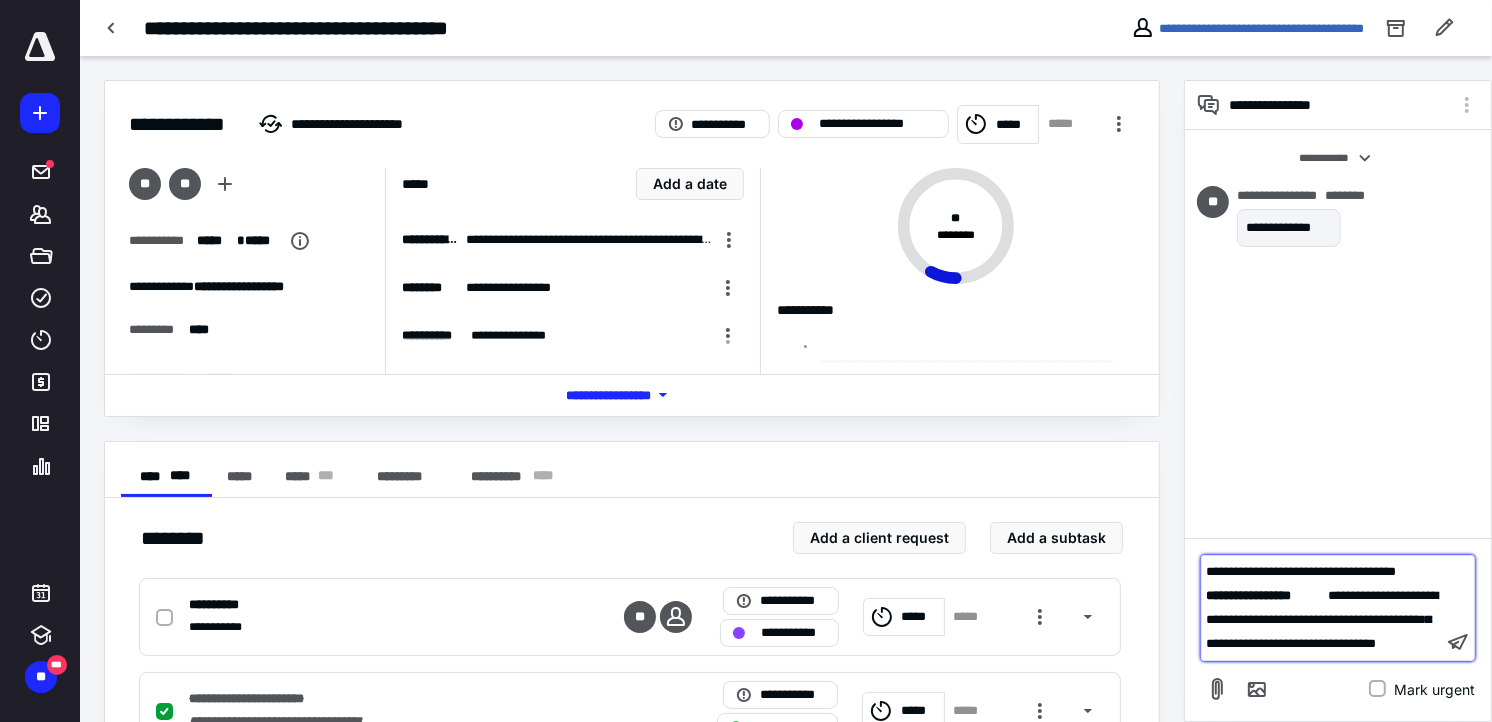 click on "**********" at bounding box center [1322, 619] 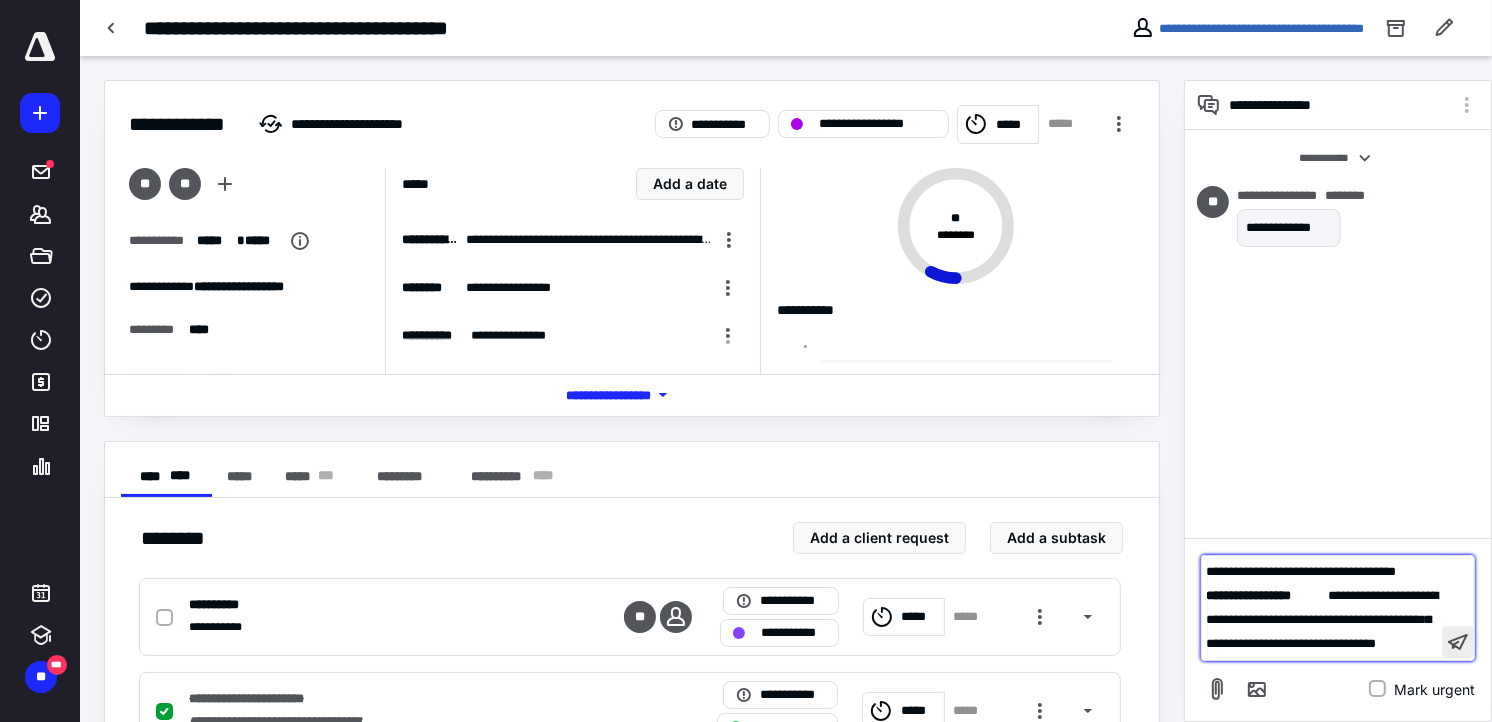 click at bounding box center (1458, 642) 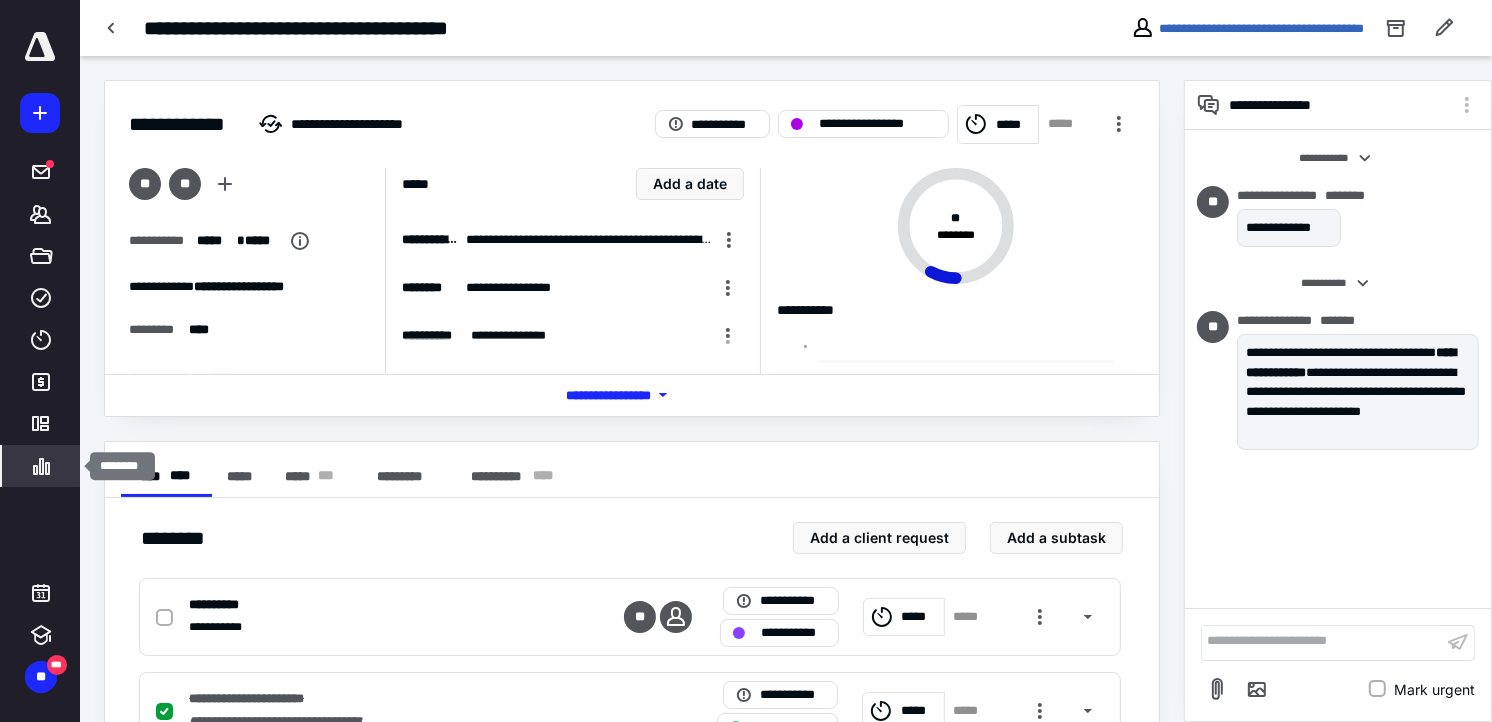 click 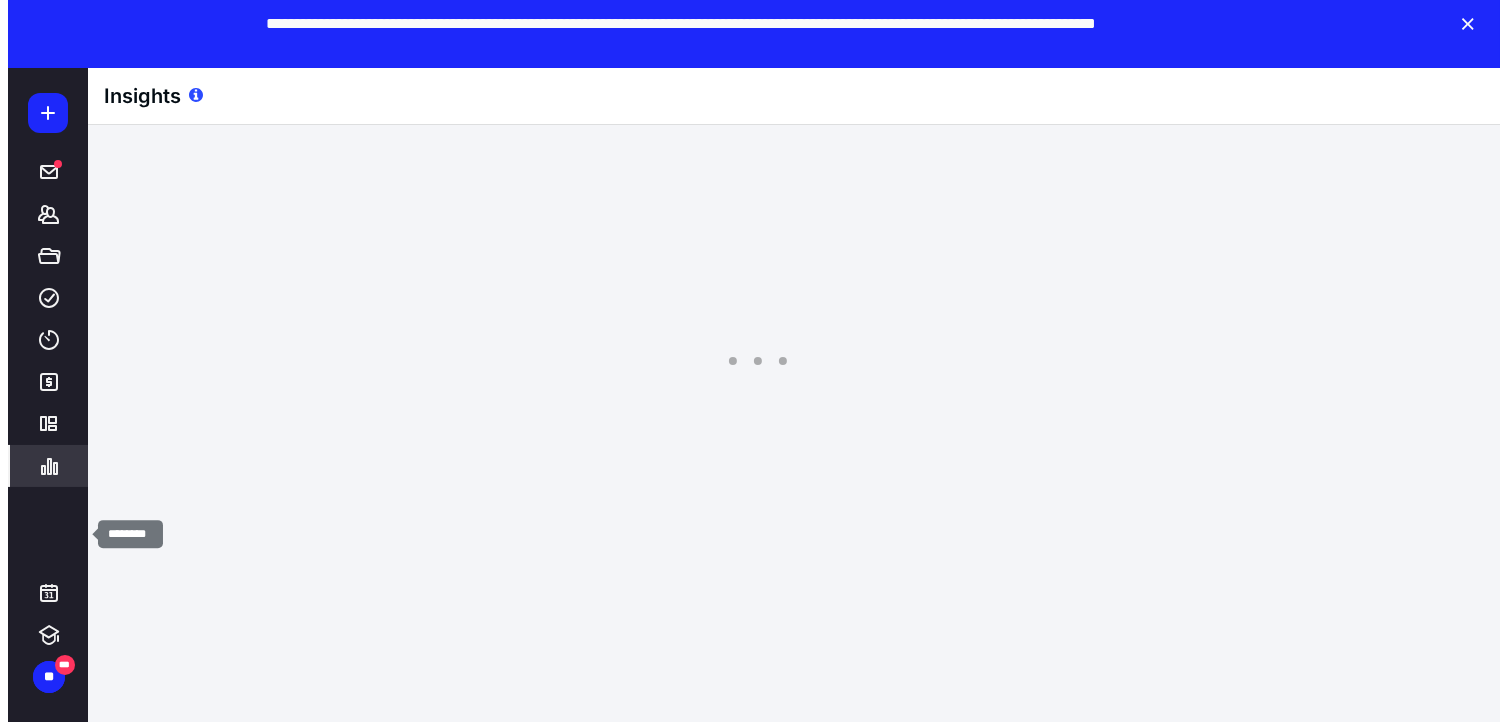 scroll, scrollTop: 0, scrollLeft: 0, axis: both 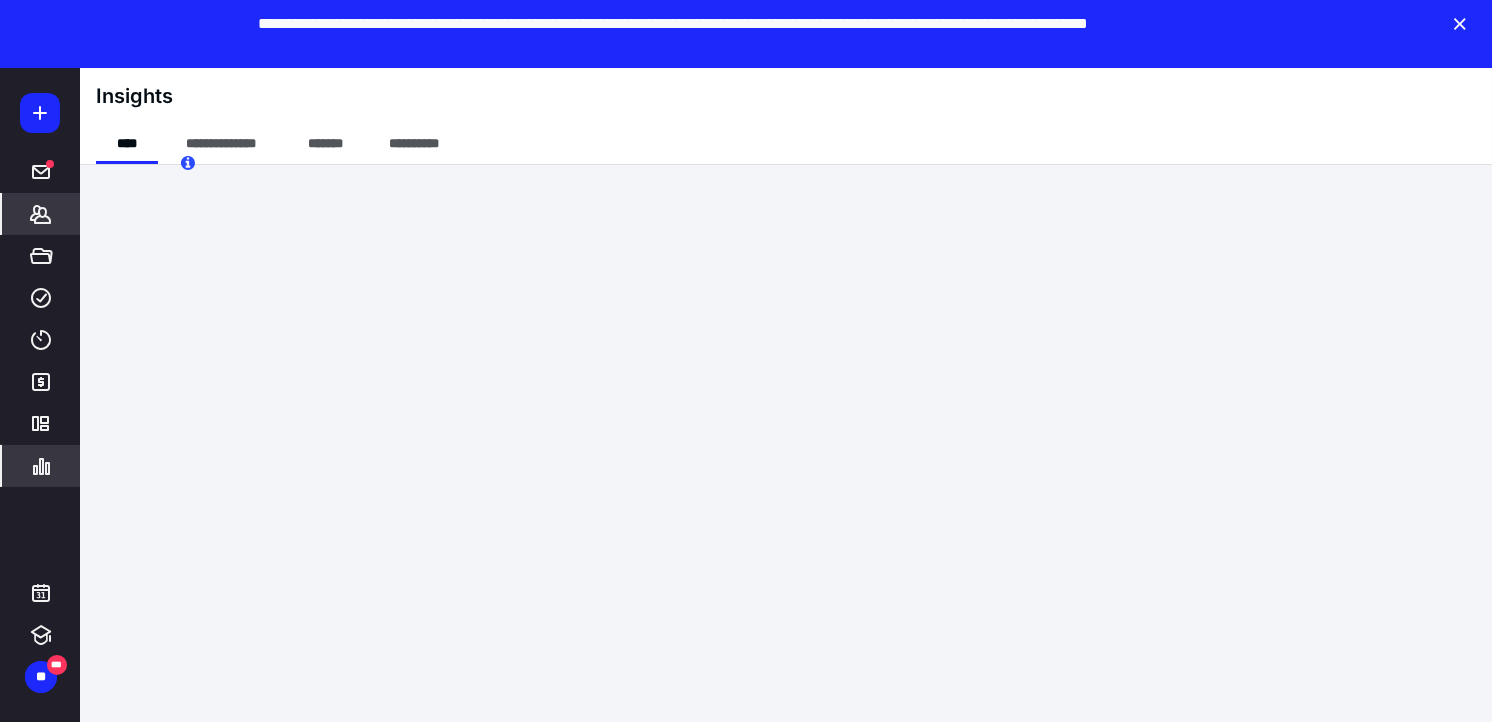 click 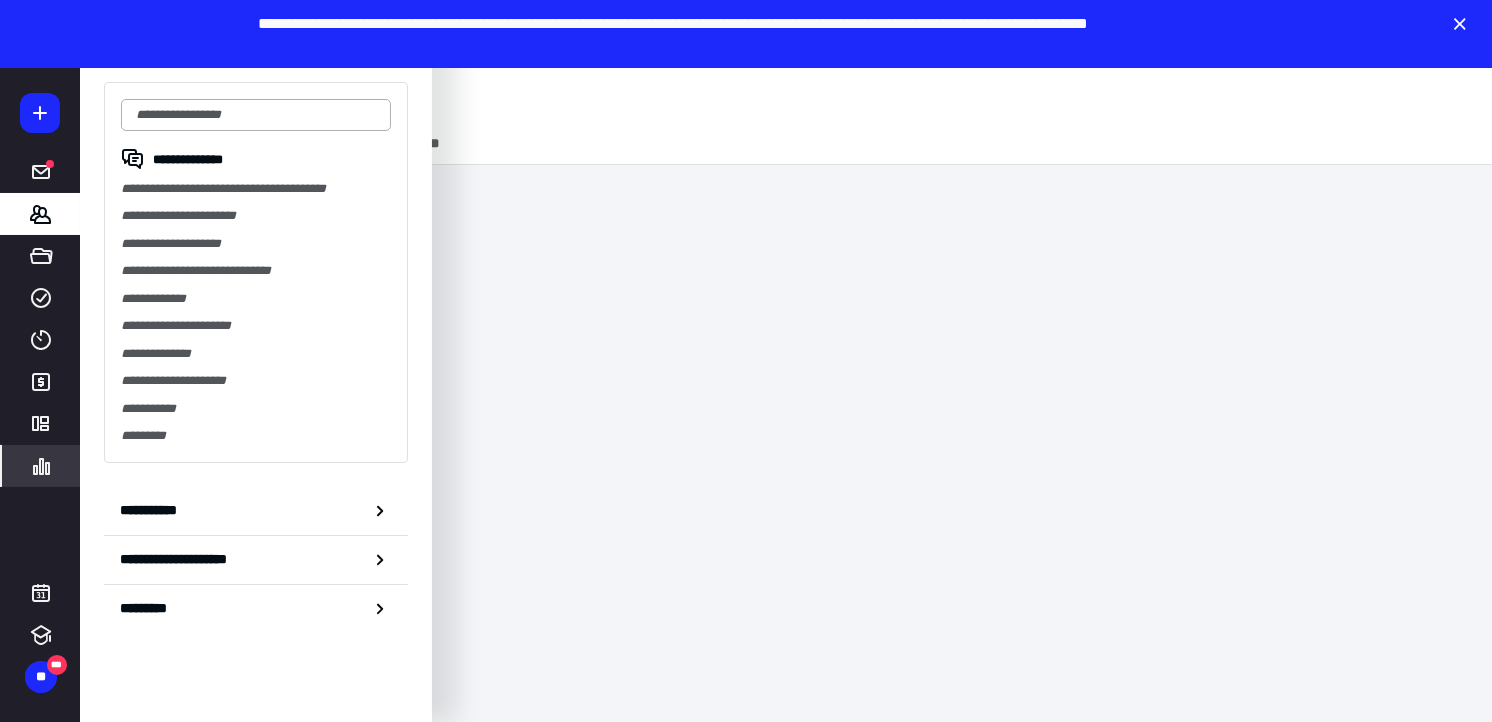 click at bounding box center [256, 115] 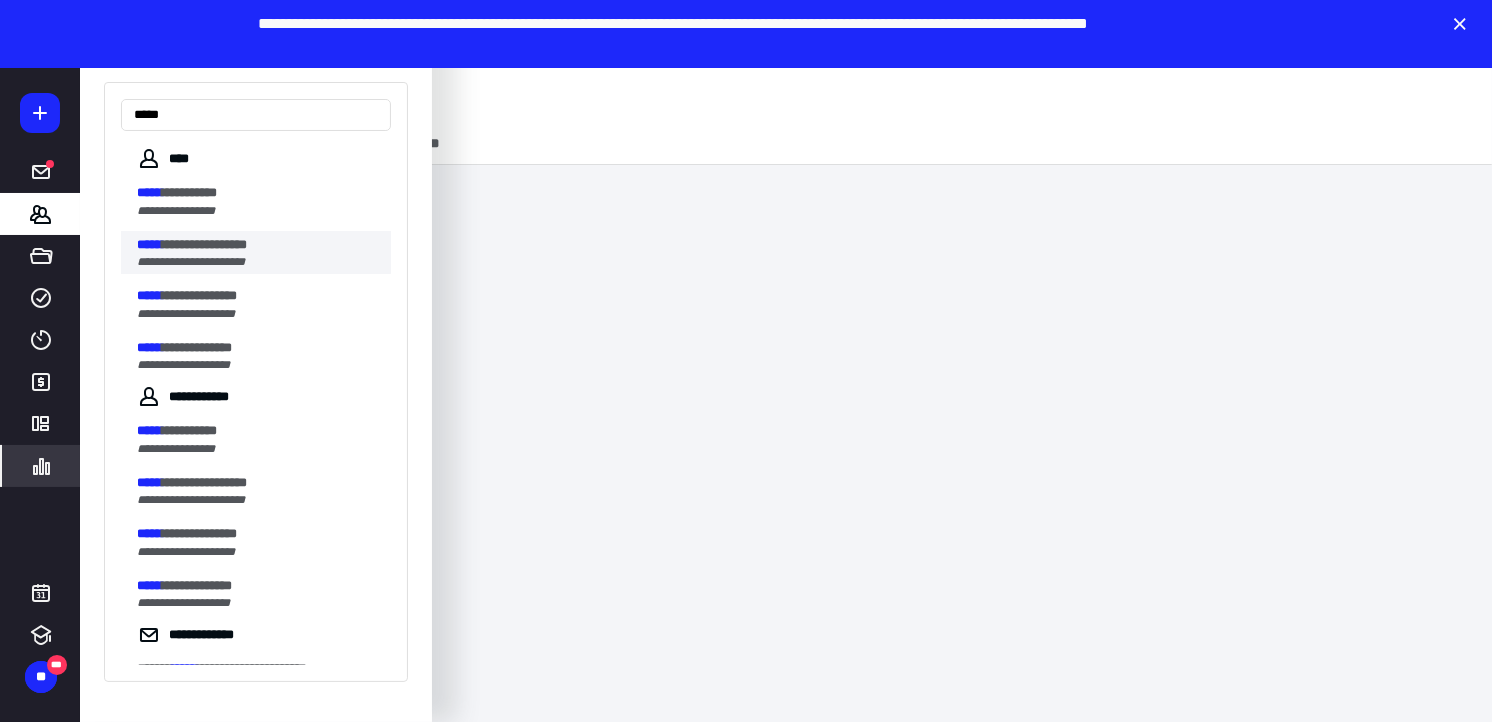 type on "*****" 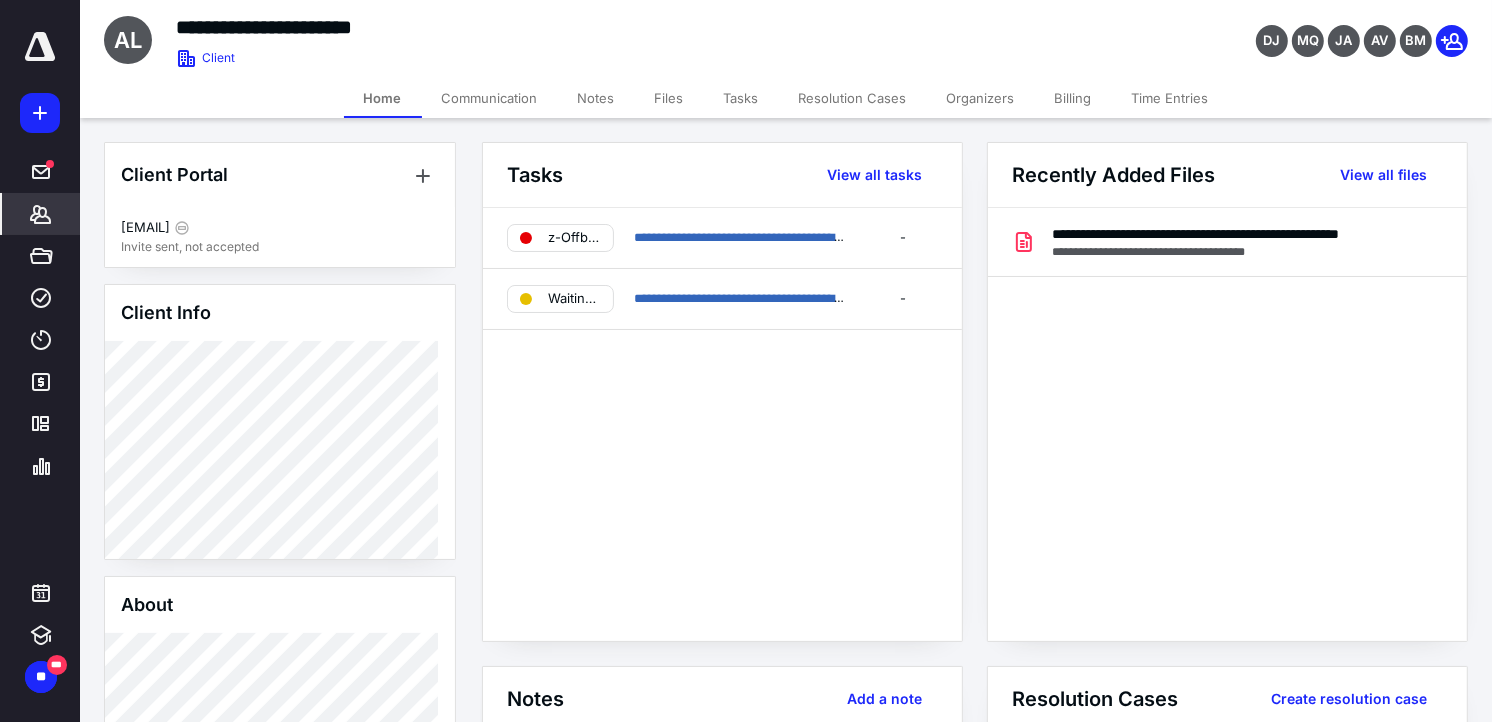 click on "Communication" at bounding box center (490, 98) 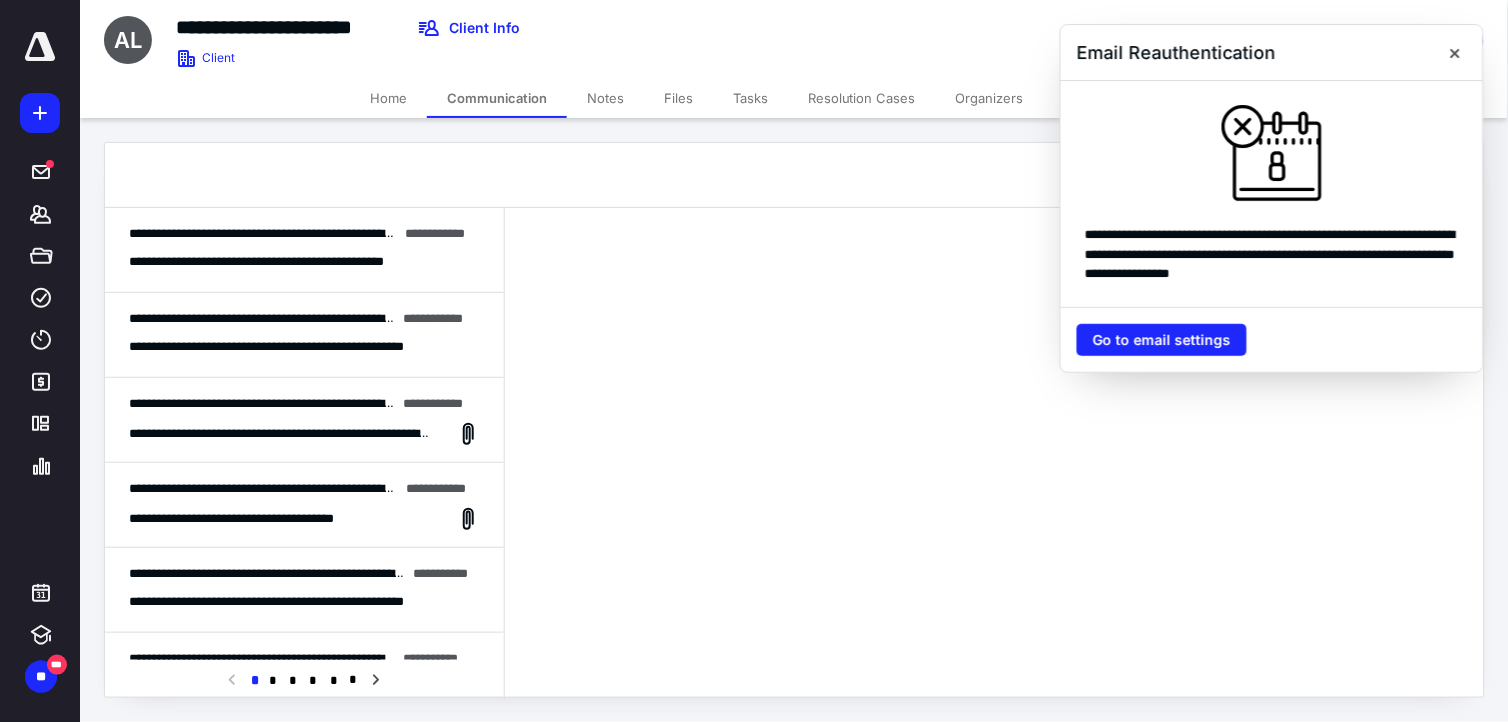 click on "**********" at bounding box center [469, 233] 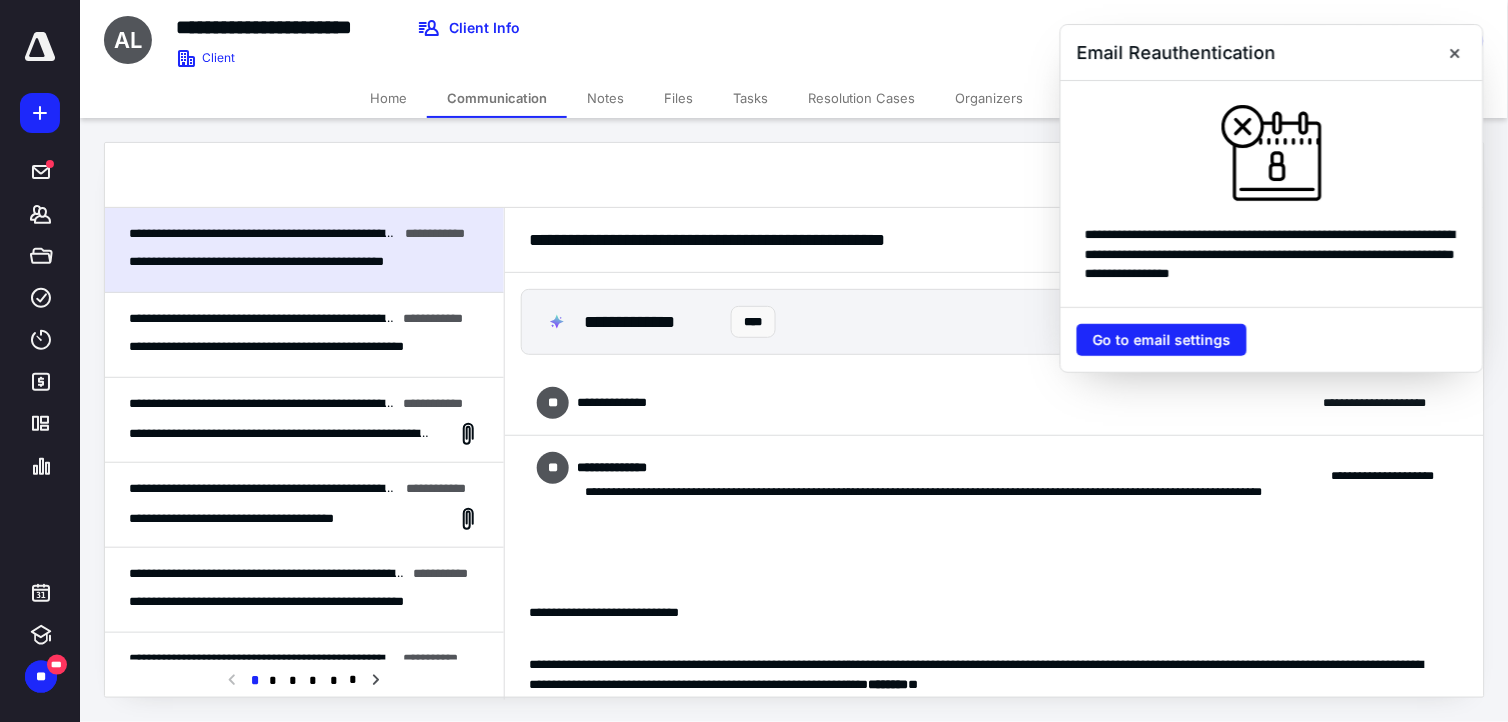 scroll, scrollTop: 352, scrollLeft: 0, axis: vertical 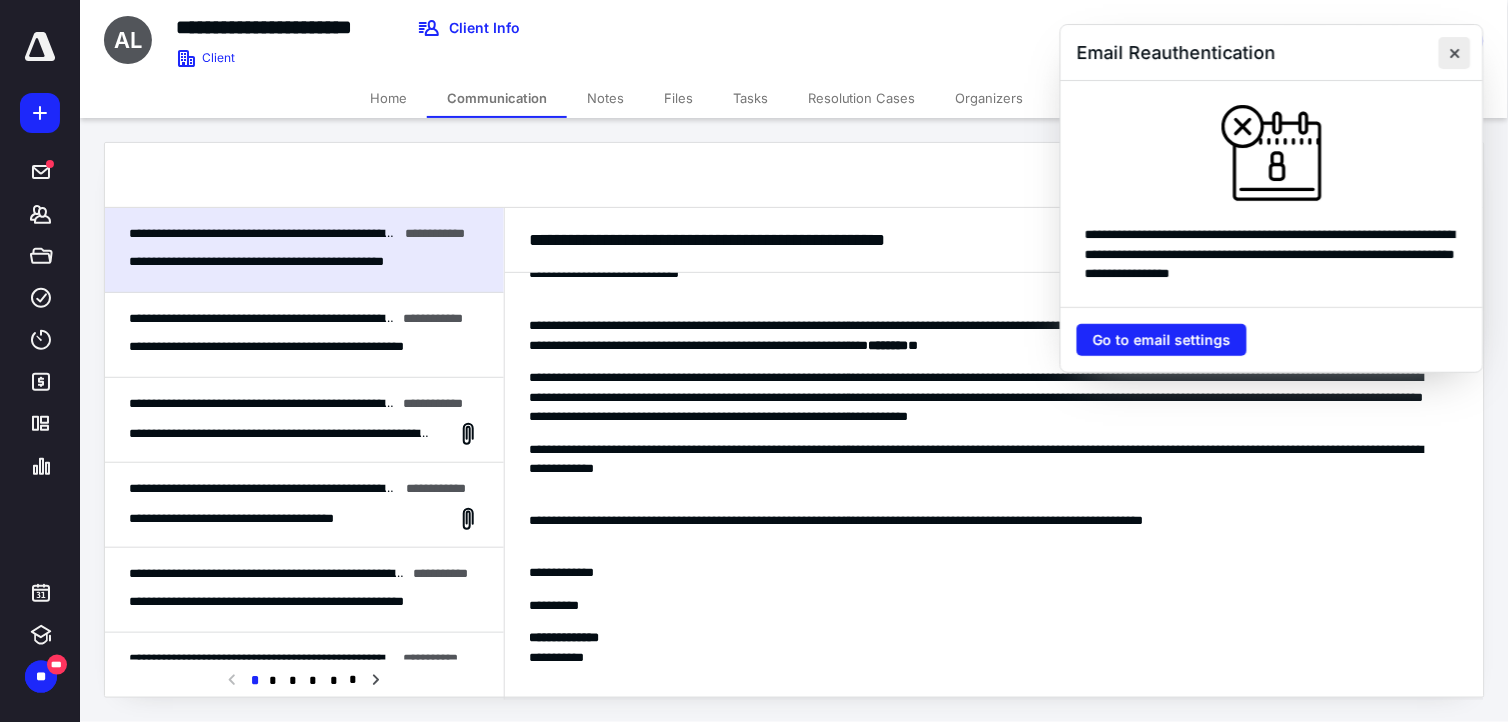 click at bounding box center (1455, 53) 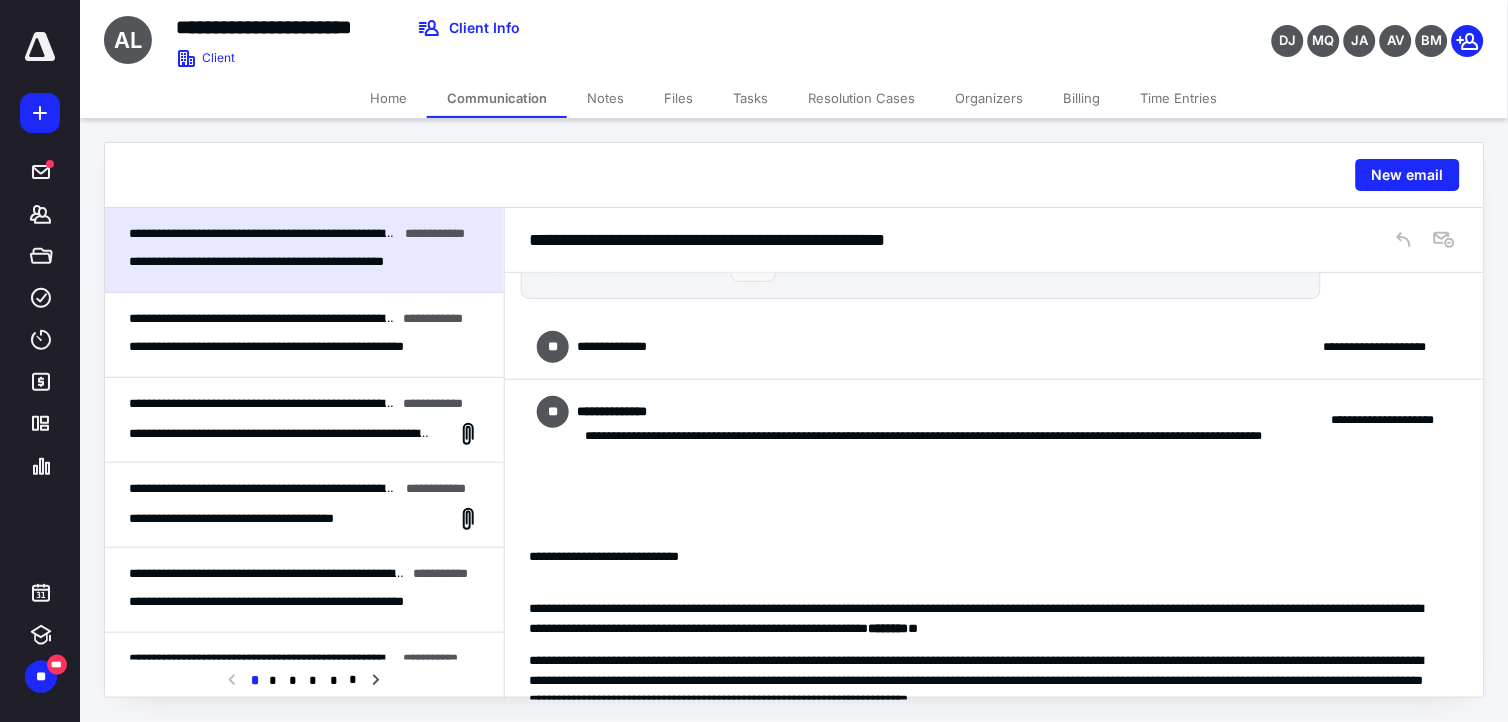 scroll, scrollTop: 18, scrollLeft: 0, axis: vertical 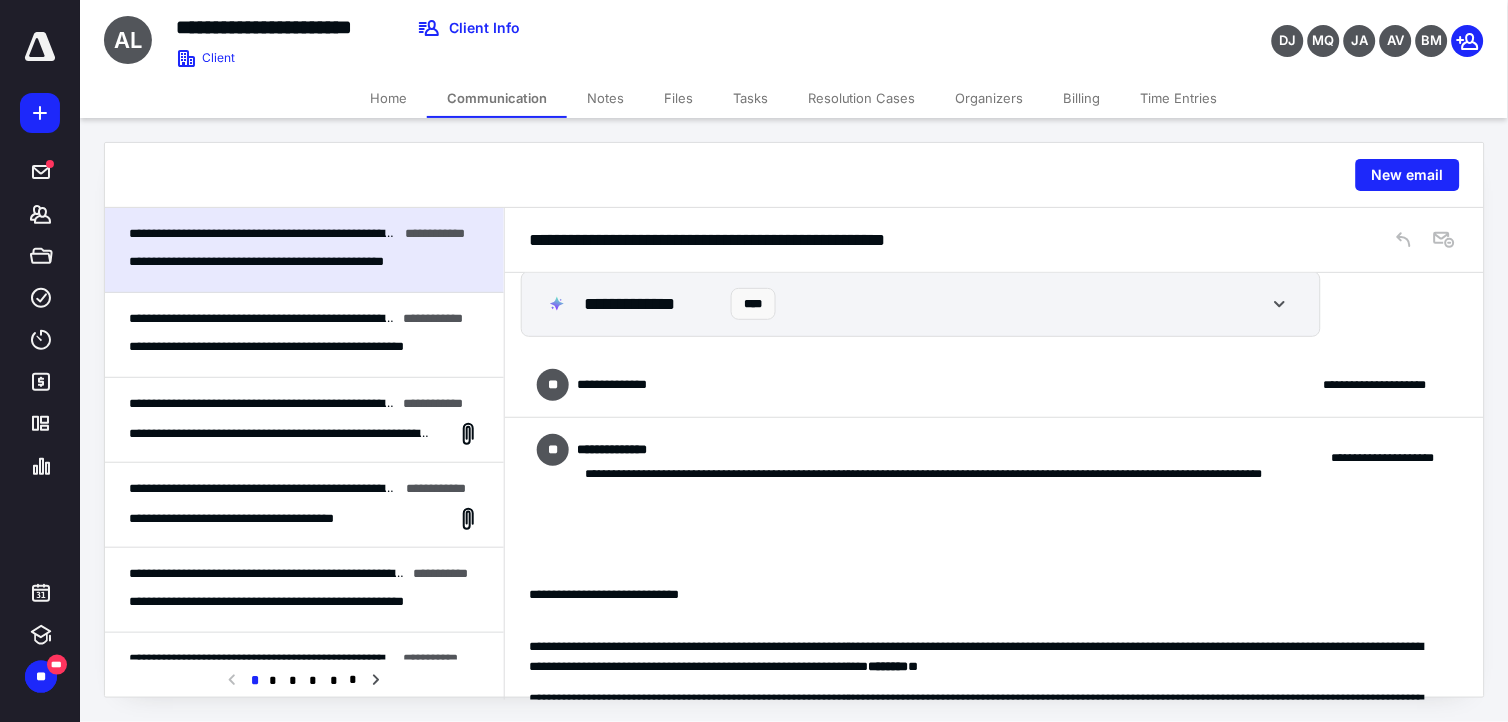 click on "**********" at bounding box center [624, 385] 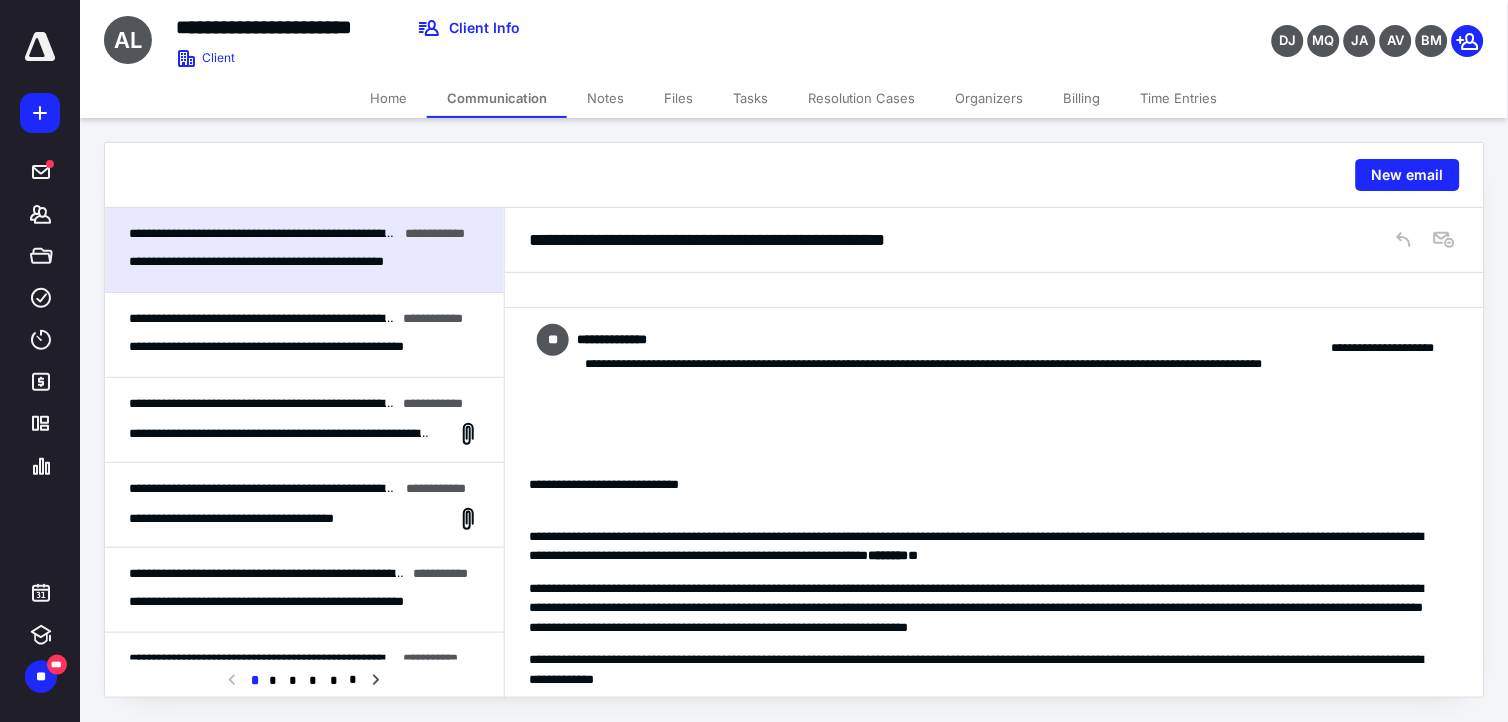 scroll, scrollTop: 777, scrollLeft: 0, axis: vertical 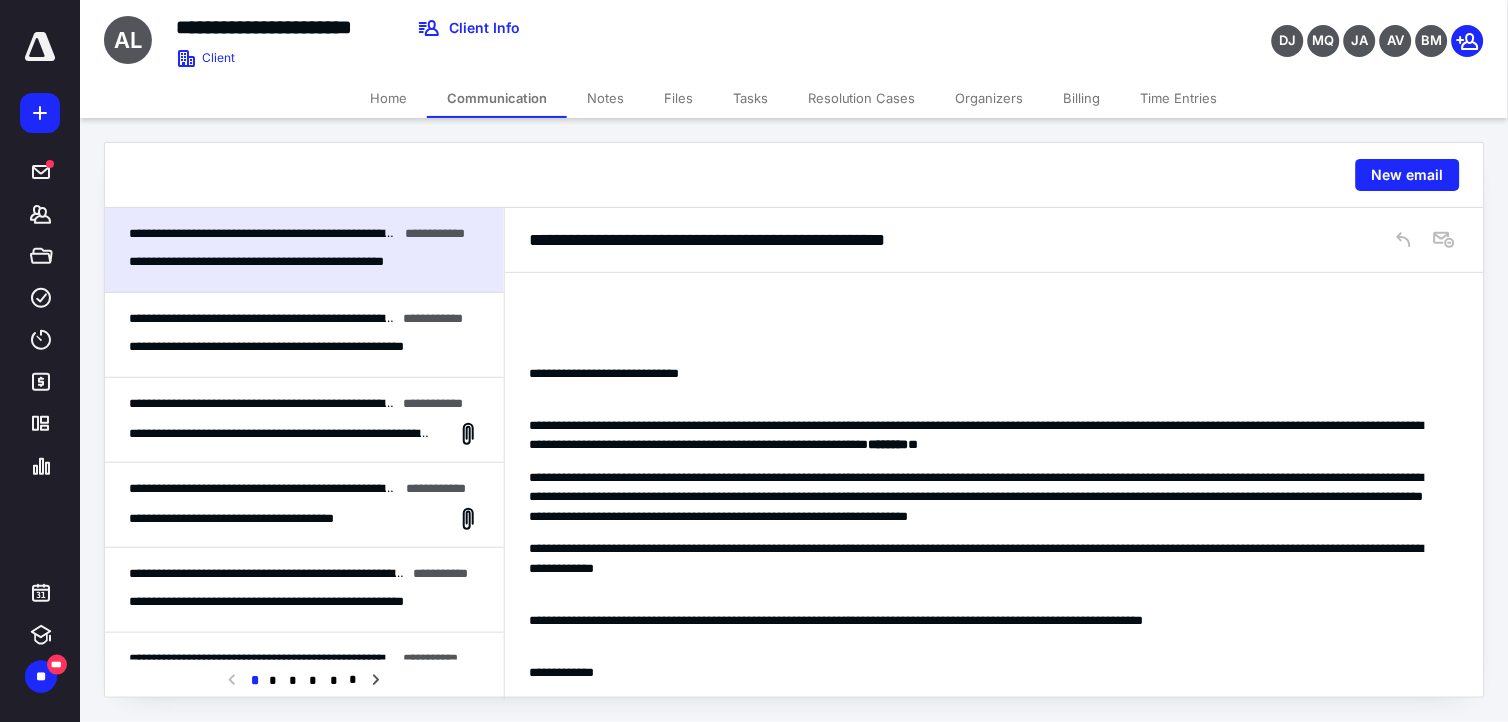 click on "**********" at bounding box center (279, 318) 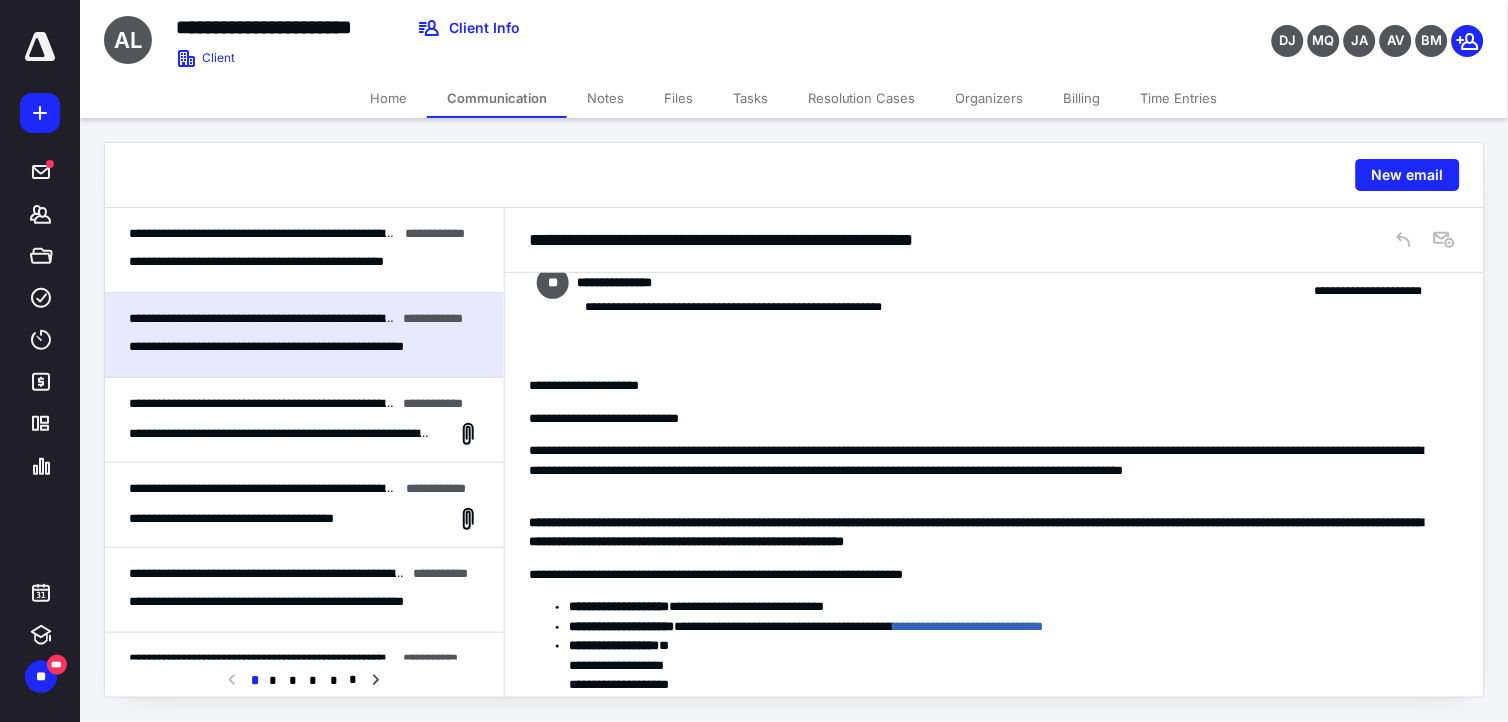 scroll, scrollTop: 74, scrollLeft: 0, axis: vertical 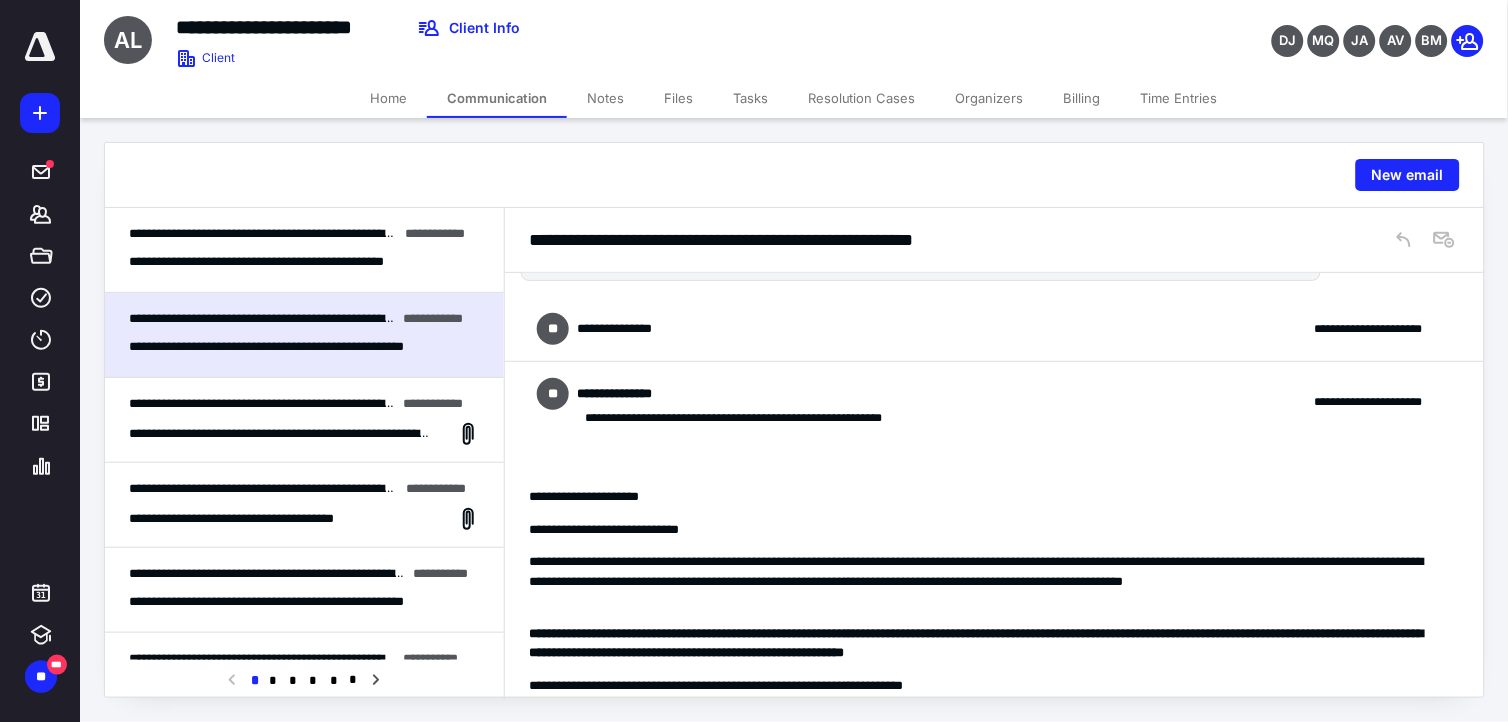 click on "**********" at bounding box center (304, 250) 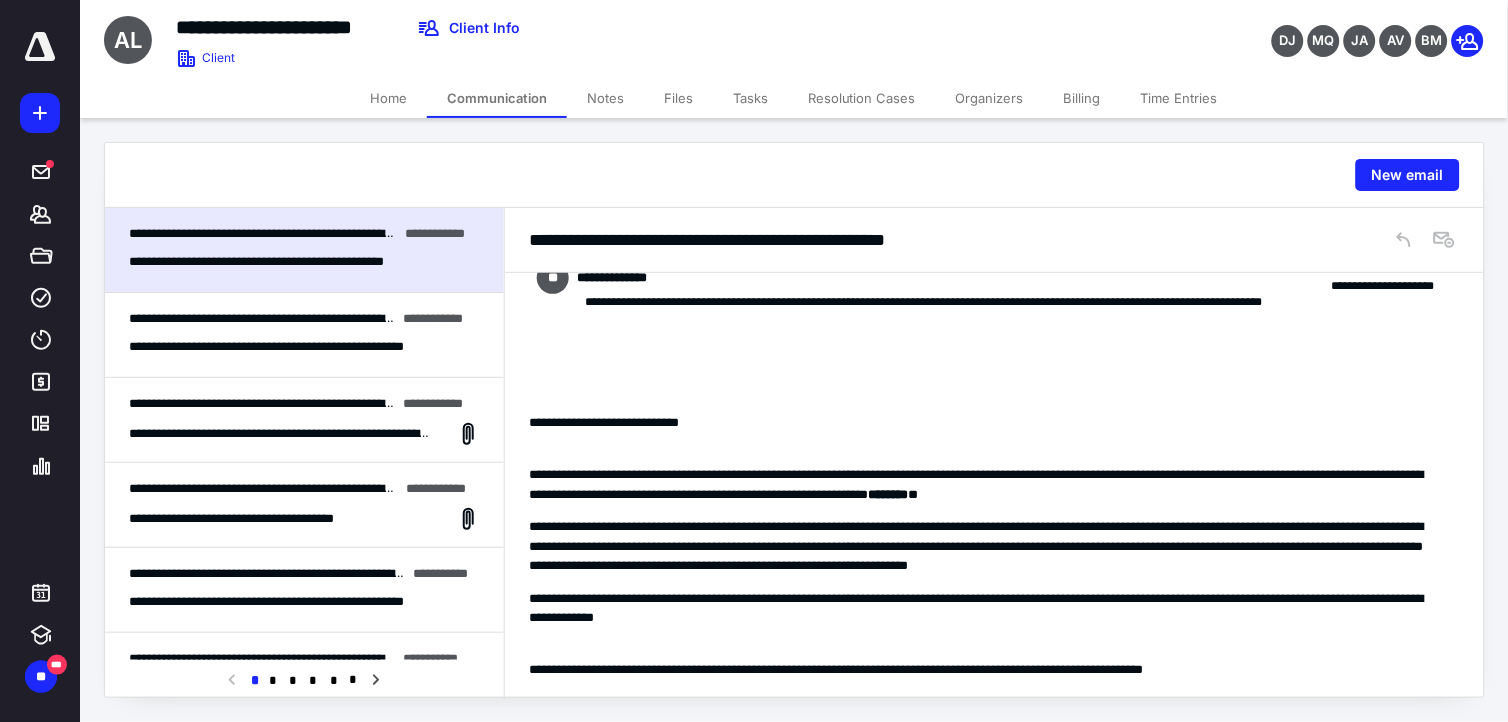scroll, scrollTop: 236, scrollLeft: 0, axis: vertical 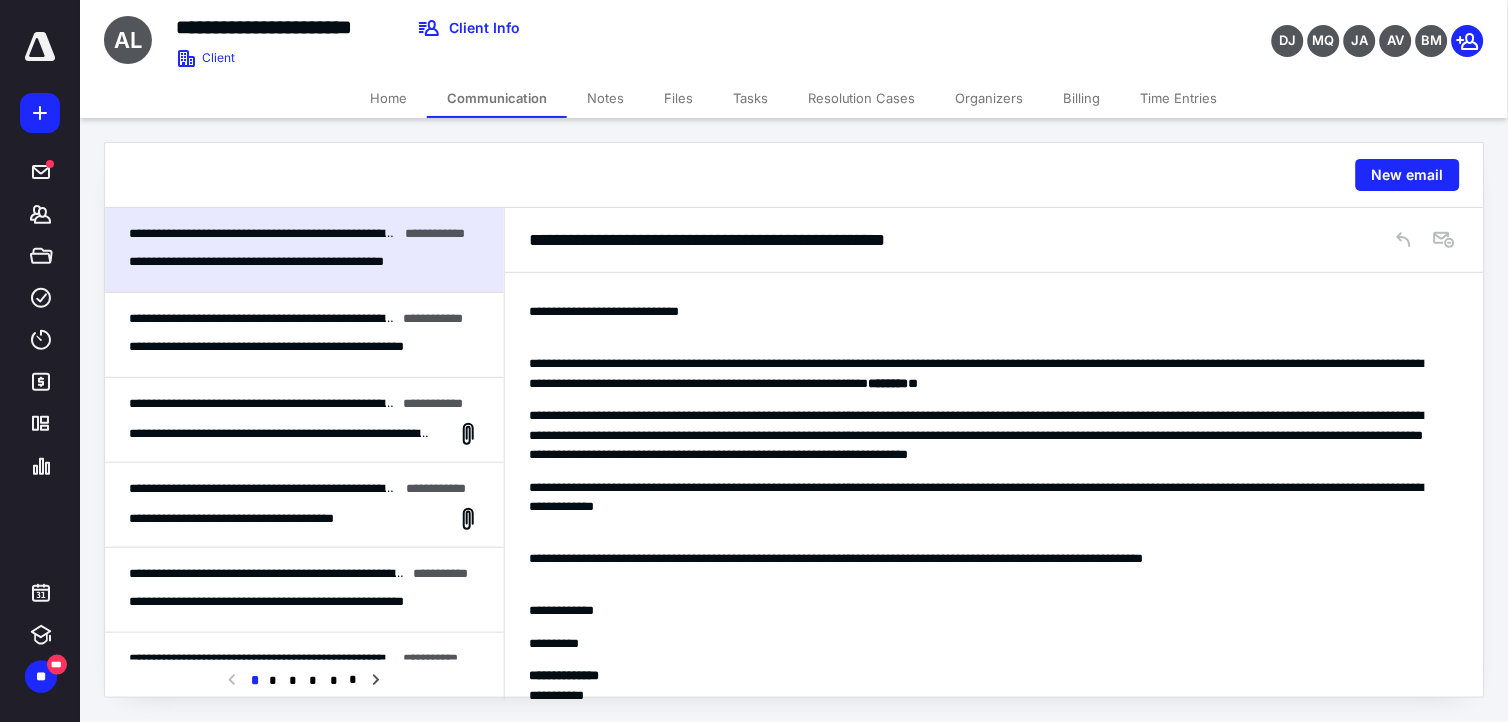click on "[EMAIL]" at bounding box center [794, 420] 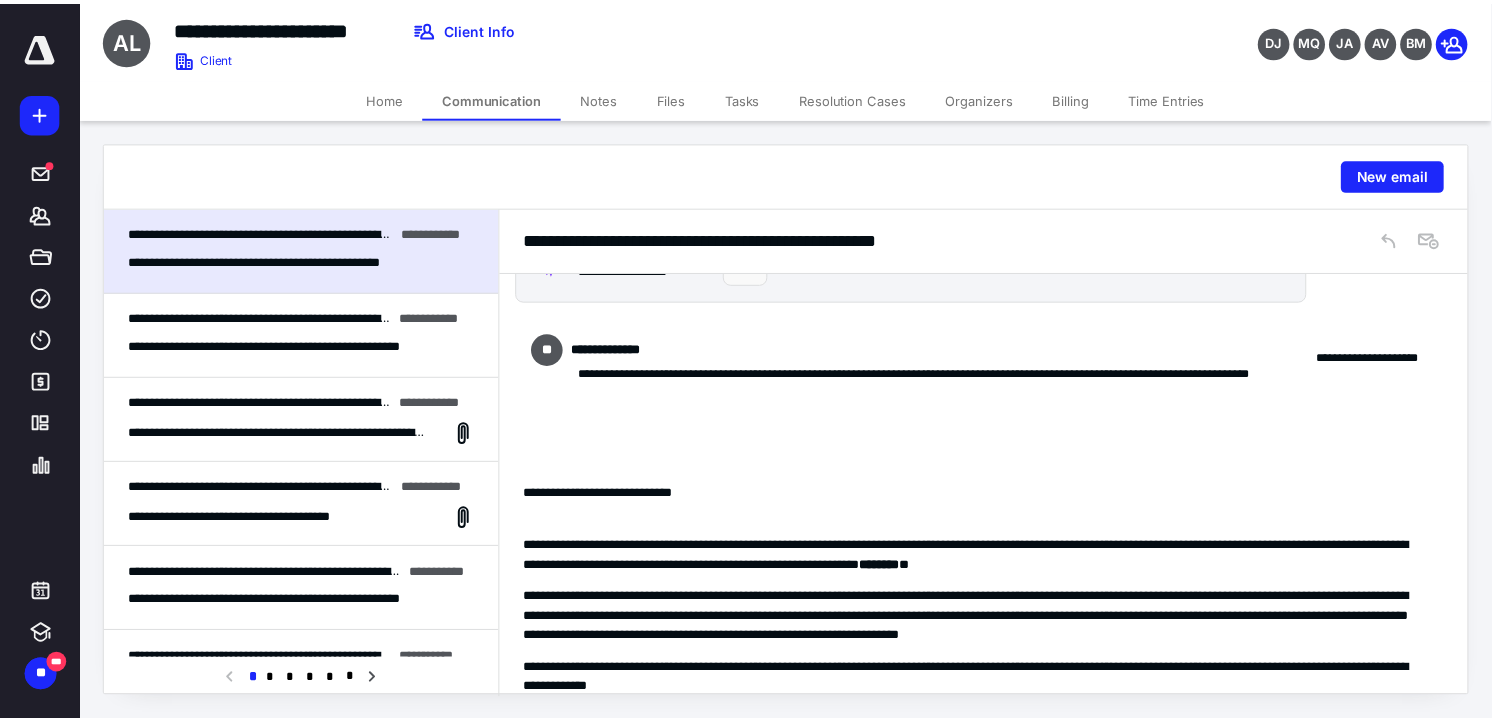 scroll, scrollTop: 0, scrollLeft: 0, axis: both 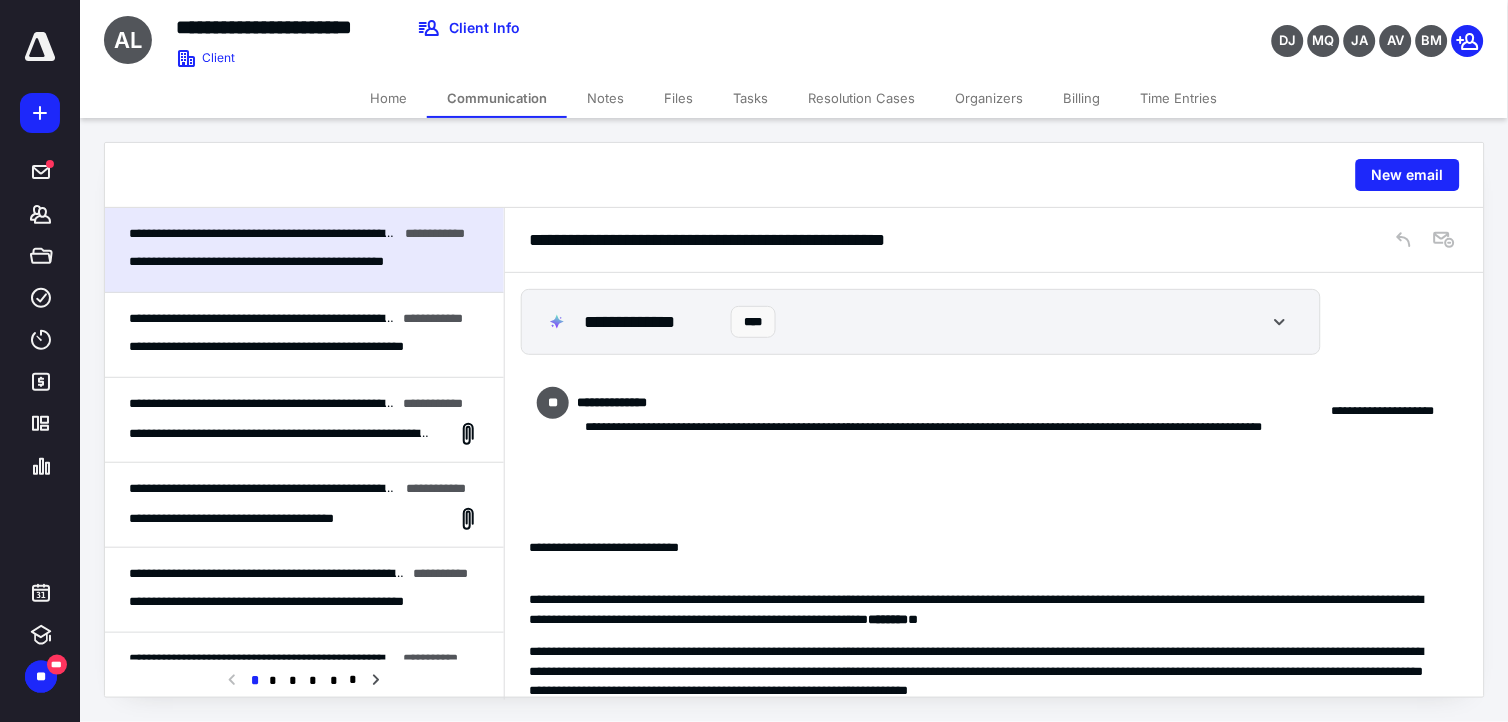 click on "[EMAIL]" at bounding box center [794, 420] 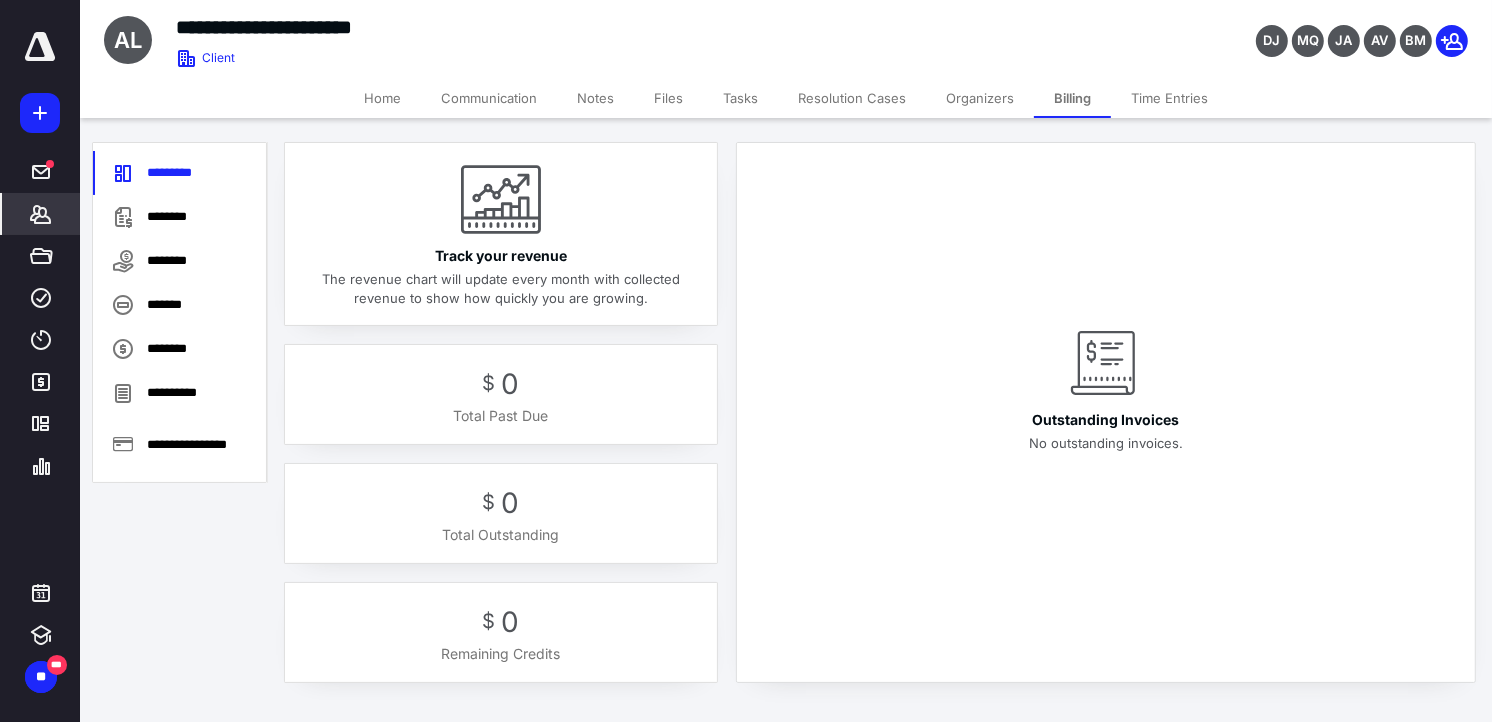 click on "Outstanding Invoices No outstanding invoices." at bounding box center [1106, 388] 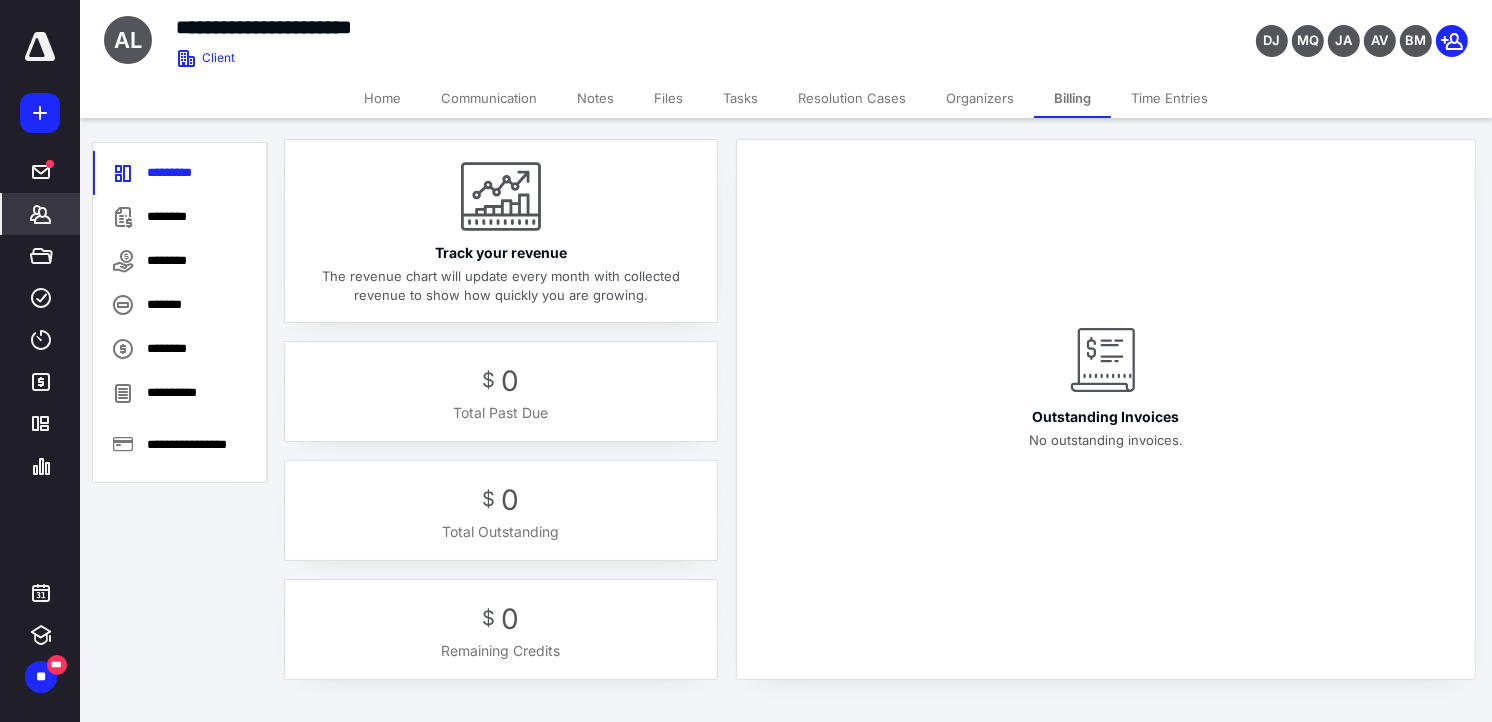 scroll, scrollTop: 0, scrollLeft: 0, axis: both 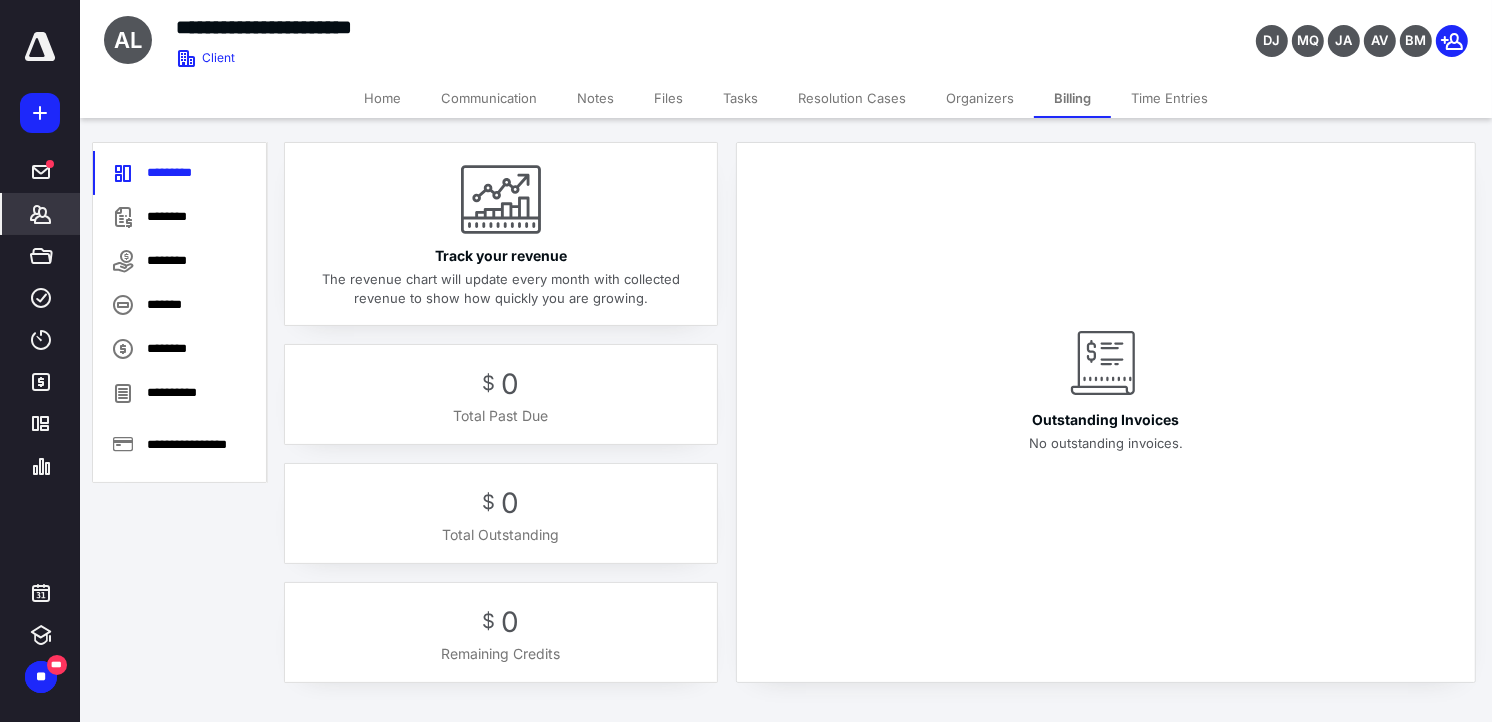 click 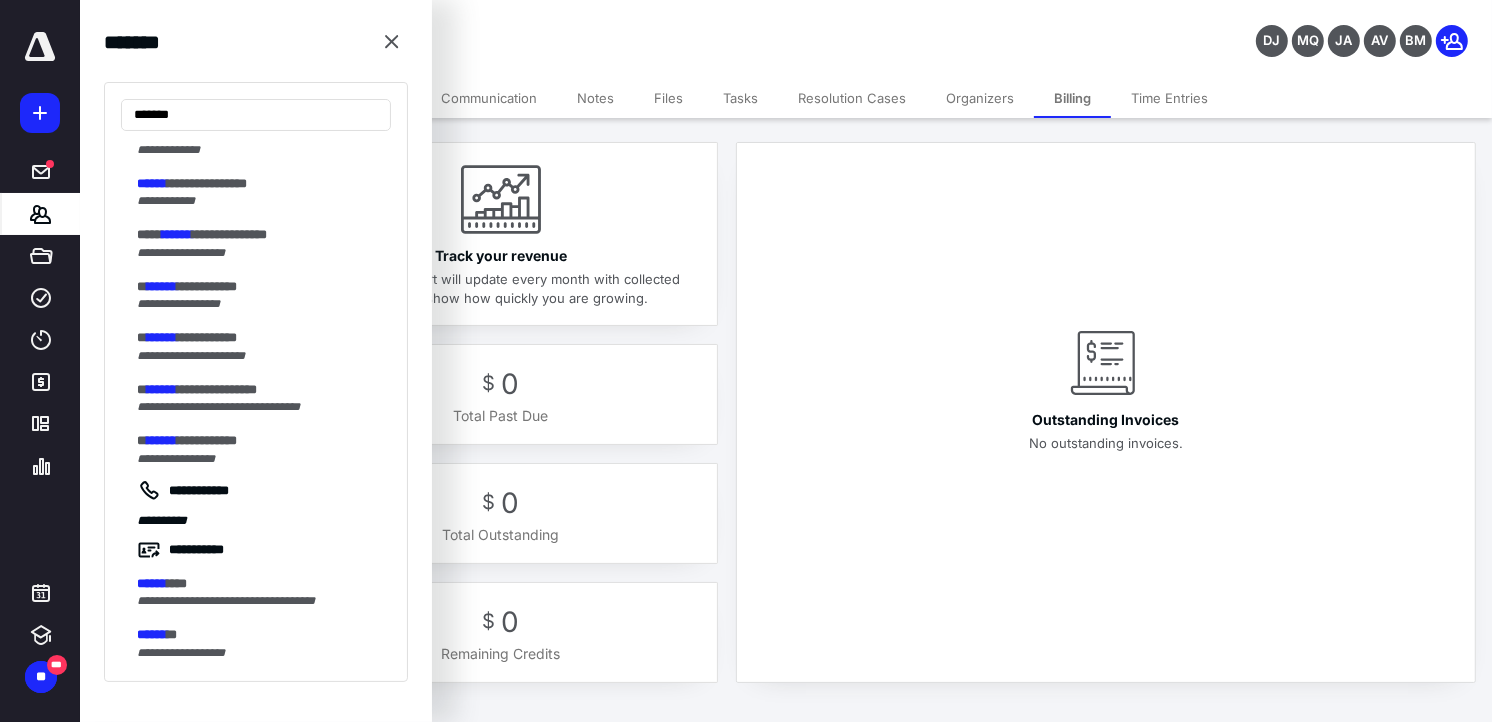 scroll, scrollTop: 1470, scrollLeft: 0, axis: vertical 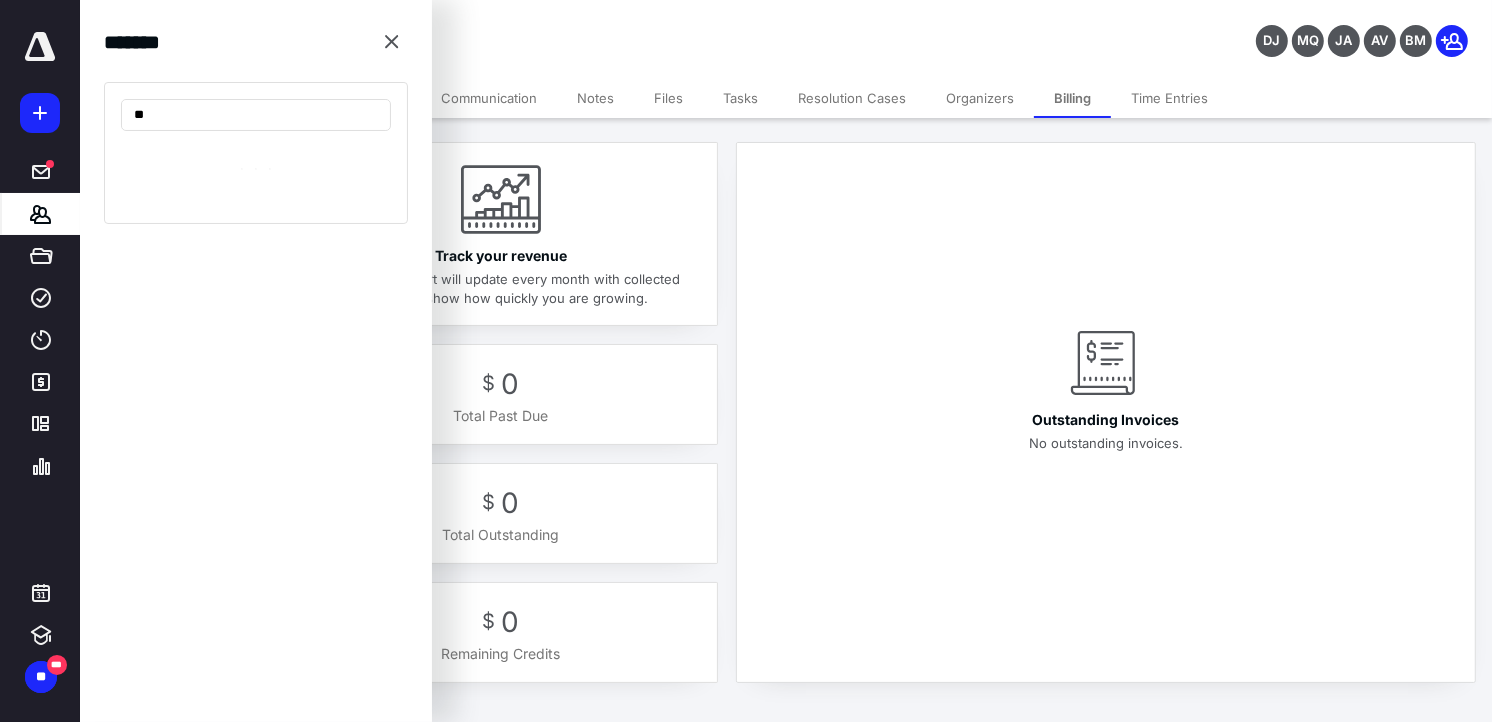 type on "*" 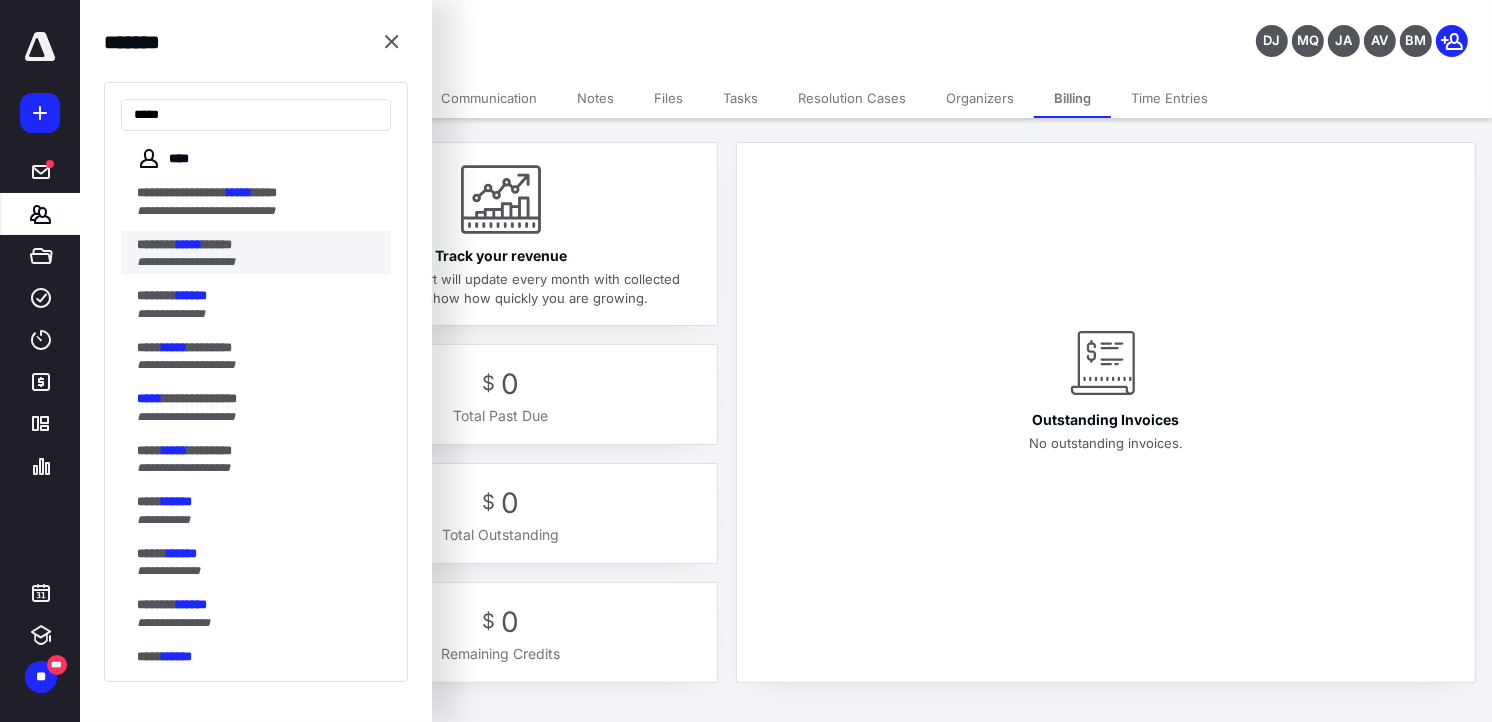 type on "*****" 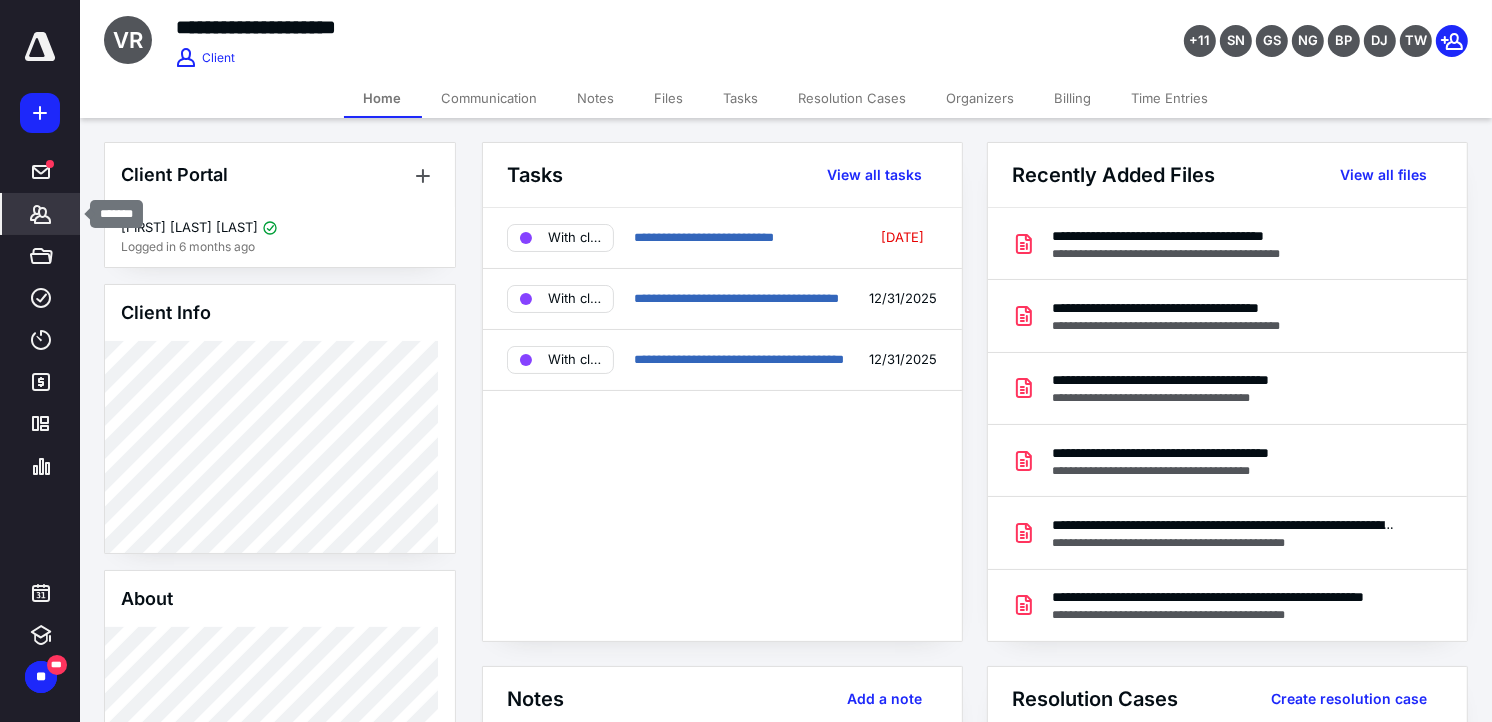 click 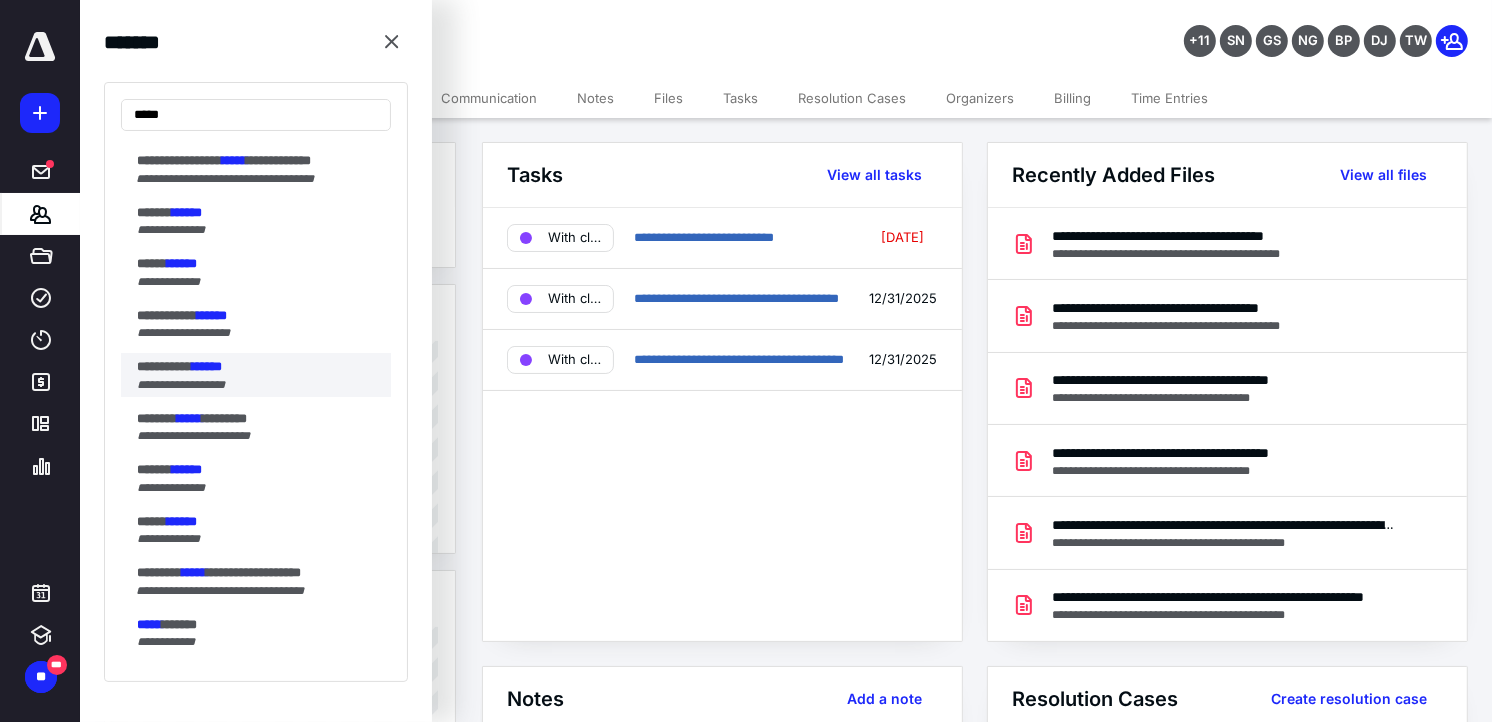 scroll, scrollTop: 555, scrollLeft: 0, axis: vertical 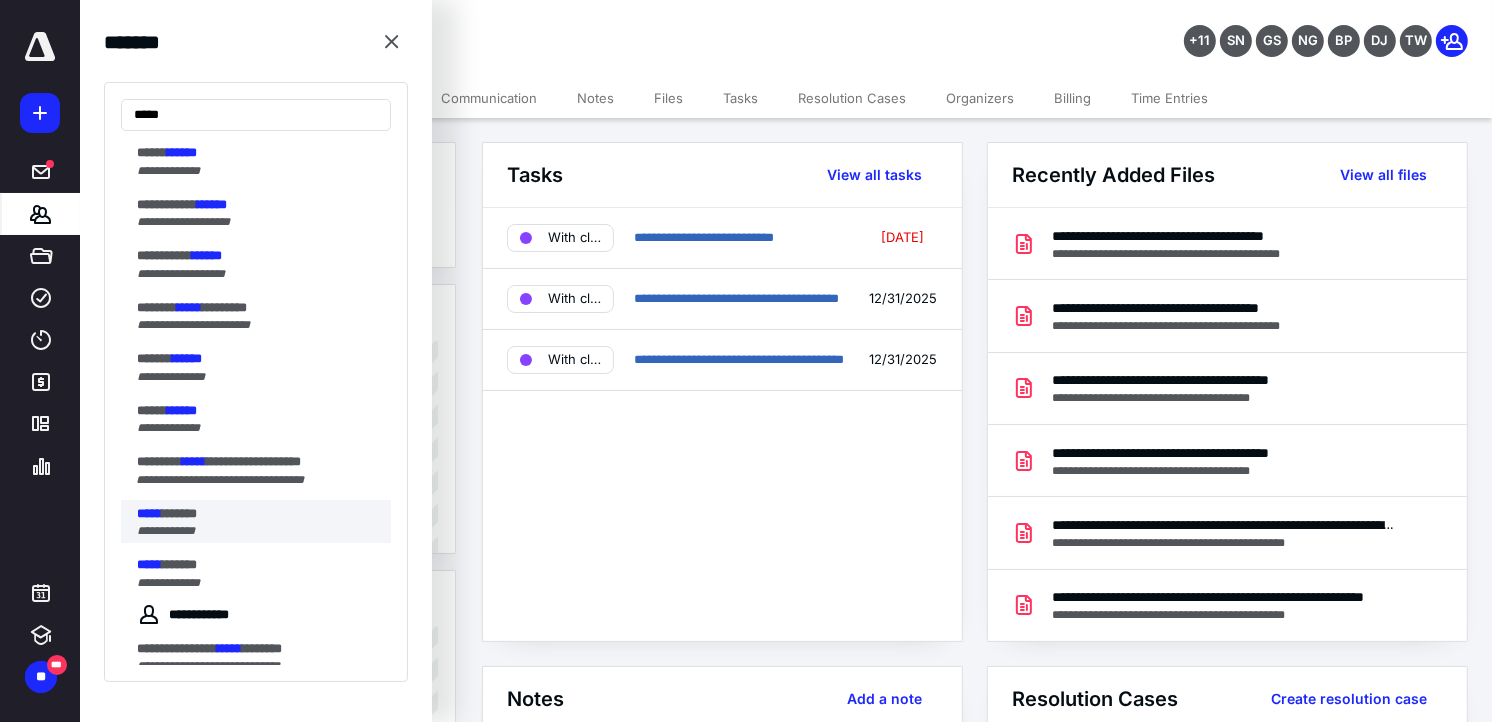 type on "*****" 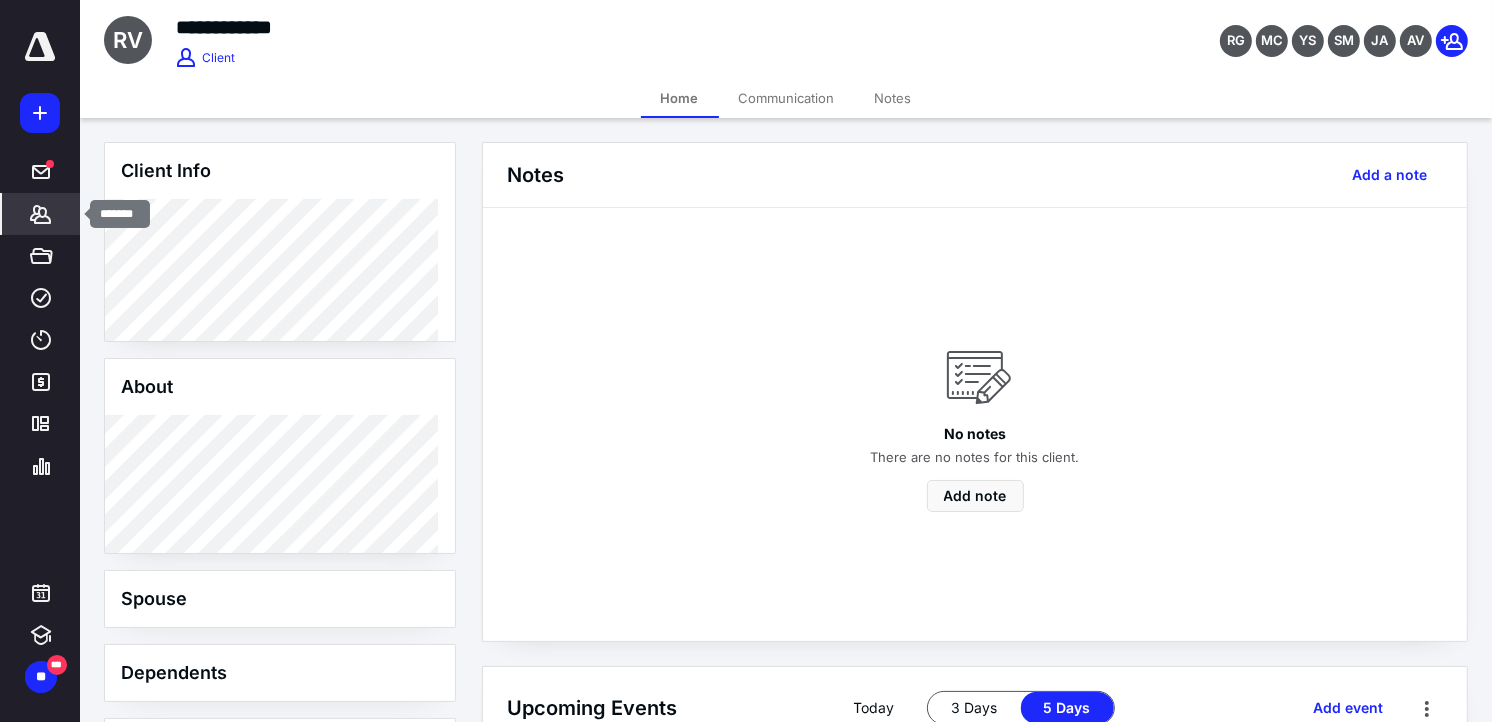 click 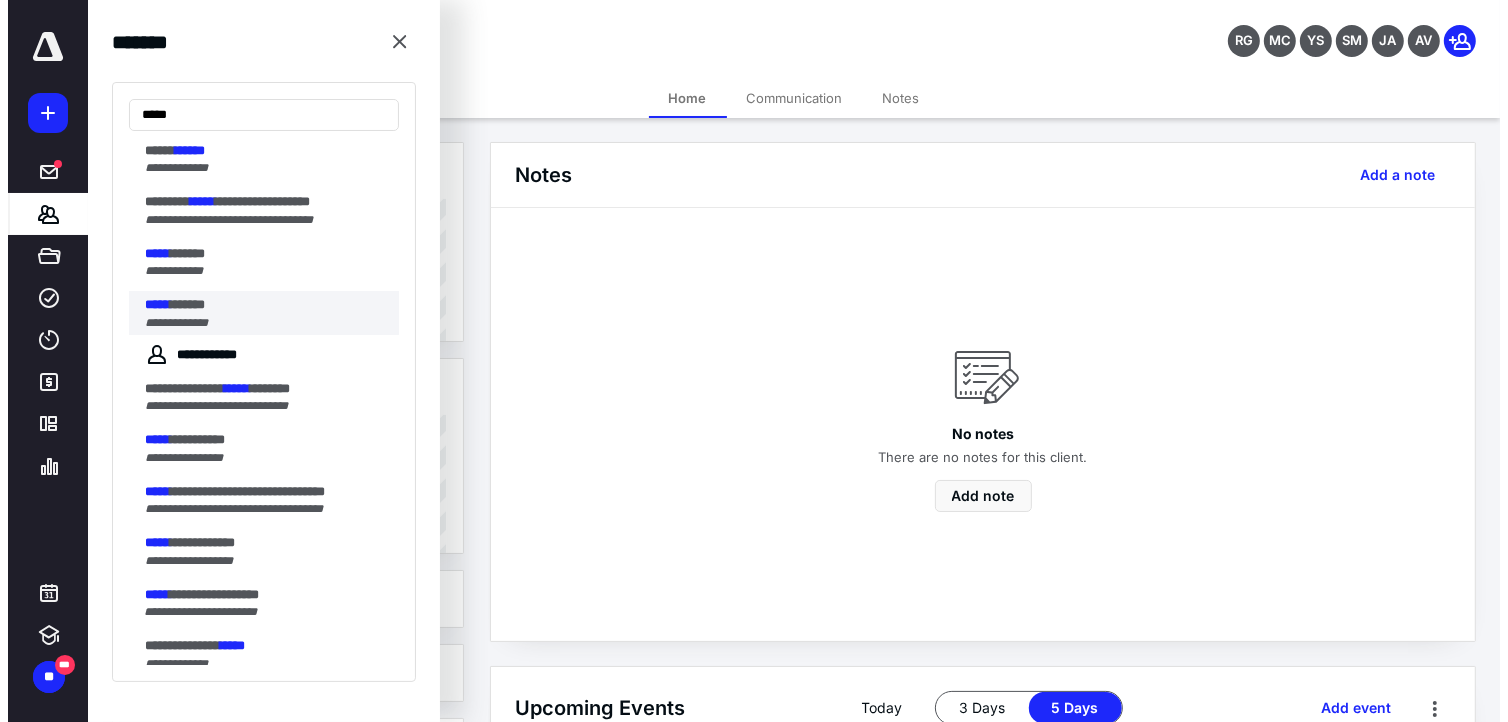 scroll, scrollTop: 777, scrollLeft: 0, axis: vertical 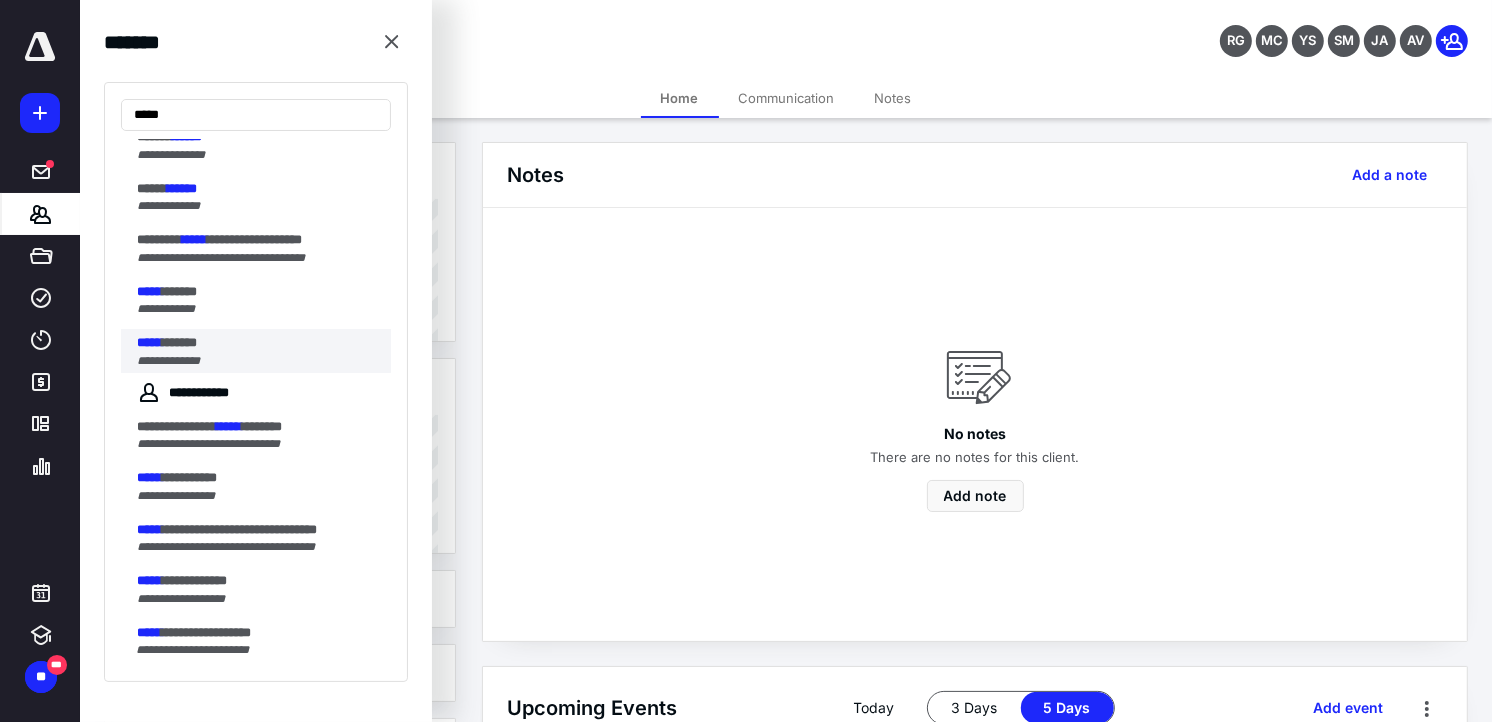type on "*****" 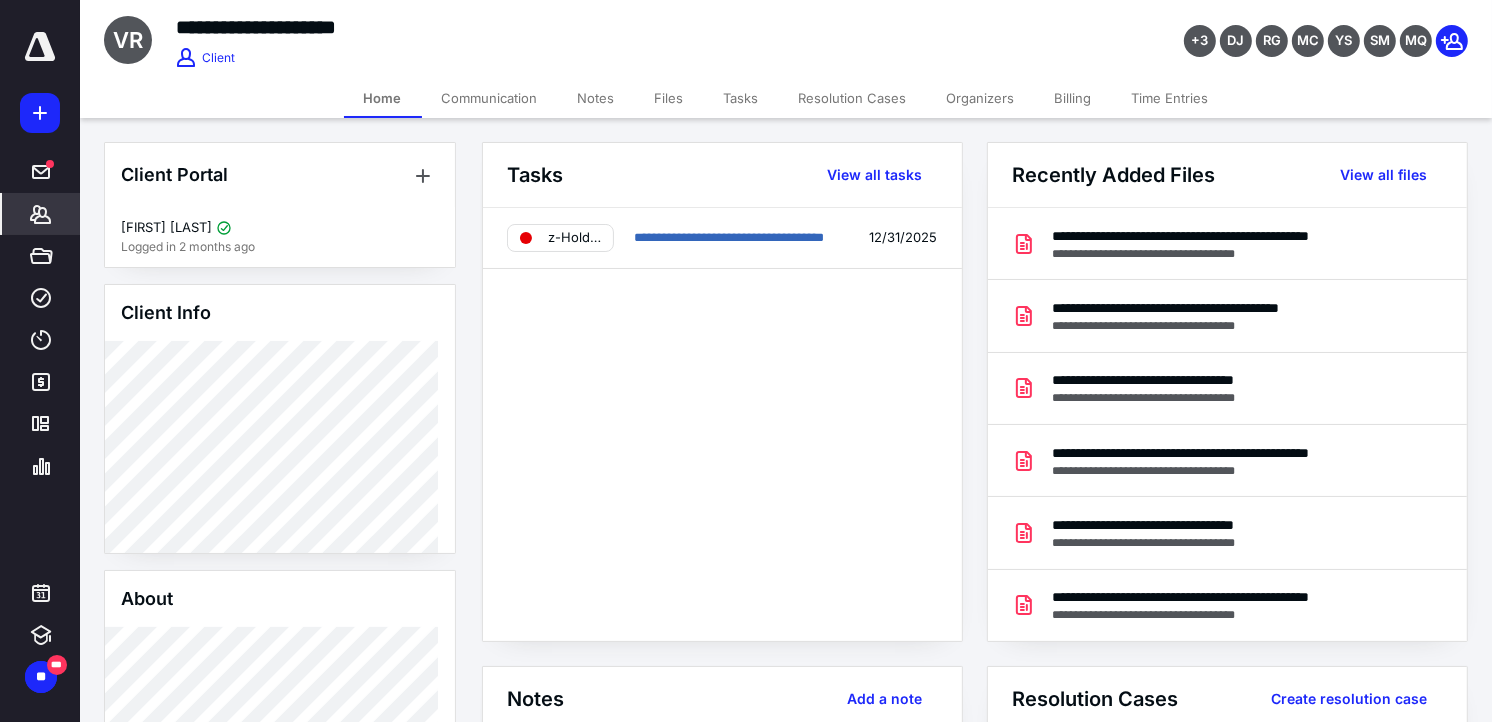 click on "Communication" at bounding box center [490, 98] 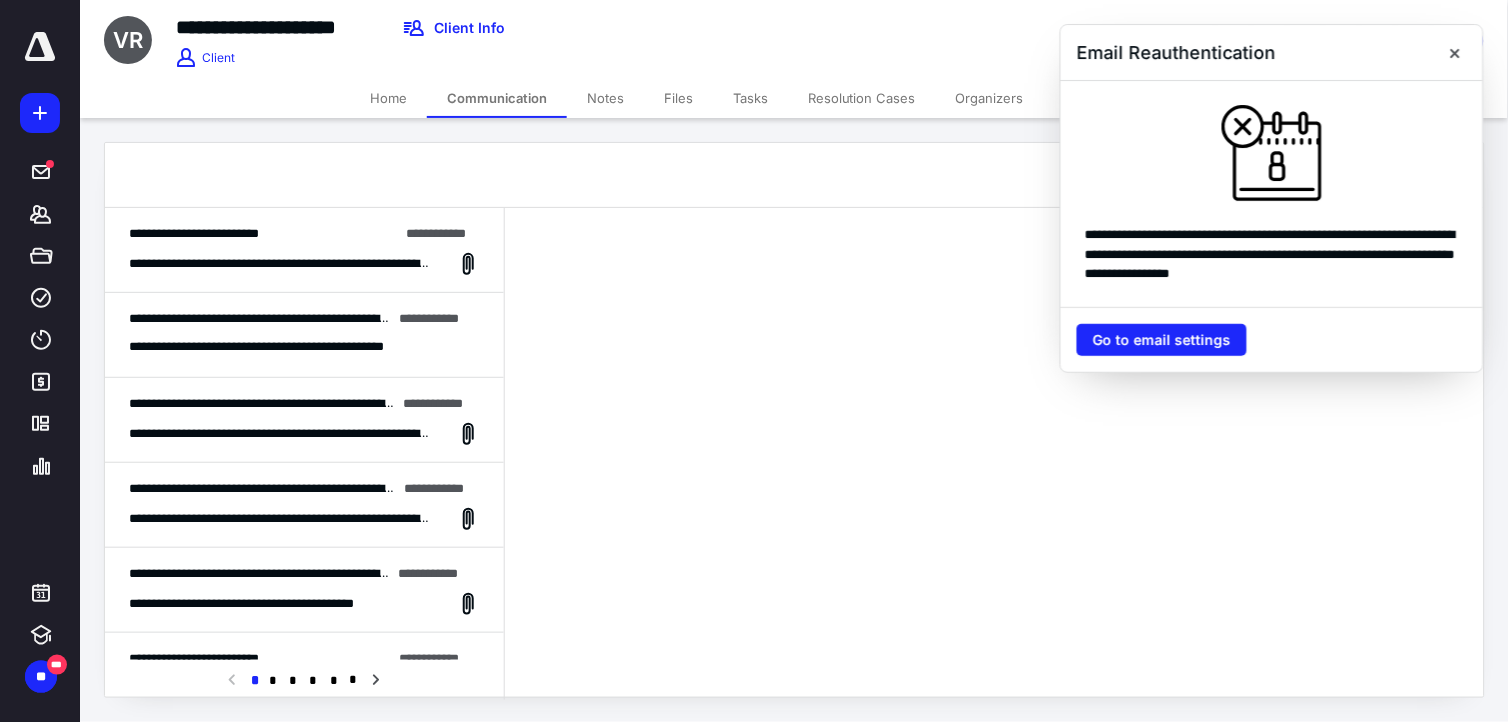 click on "**********" at bounding box center [304, 264] 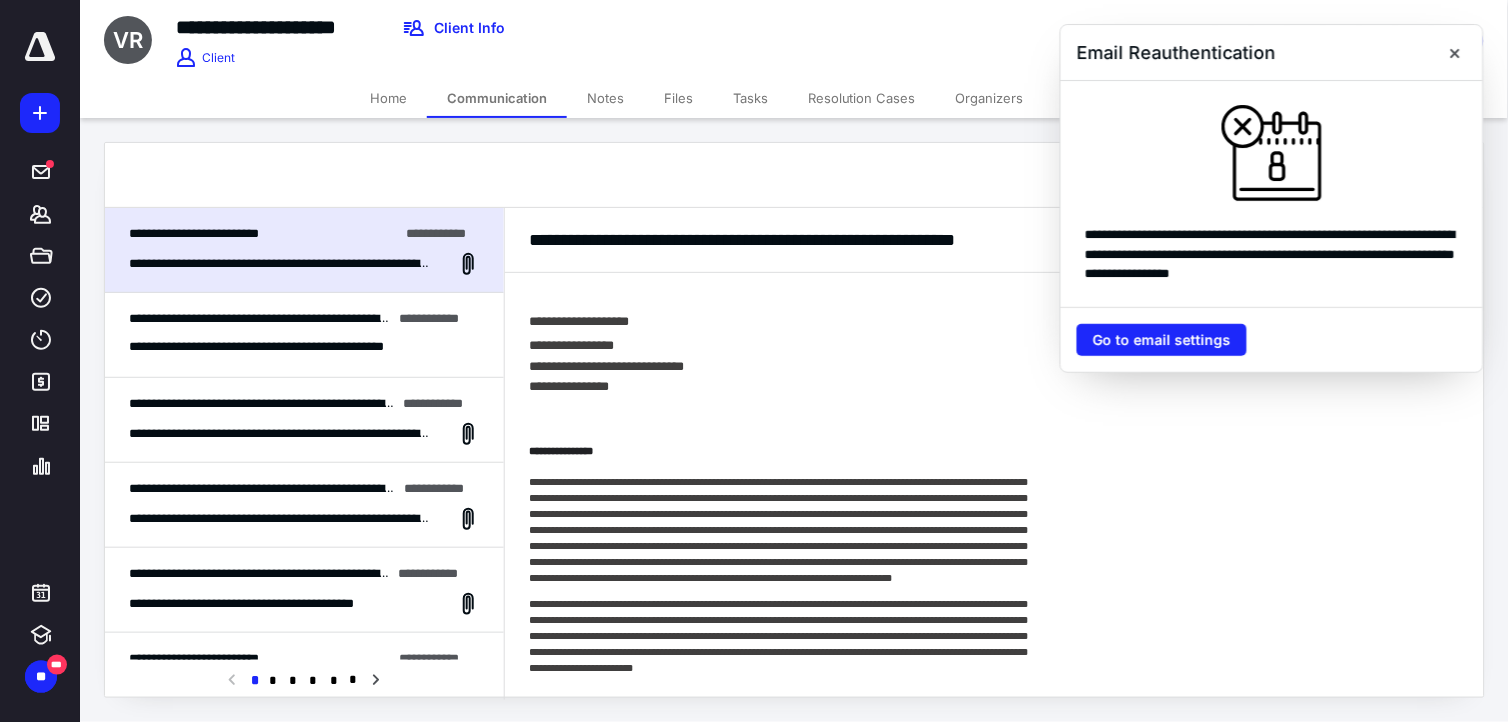 scroll, scrollTop: 25, scrollLeft: 0, axis: vertical 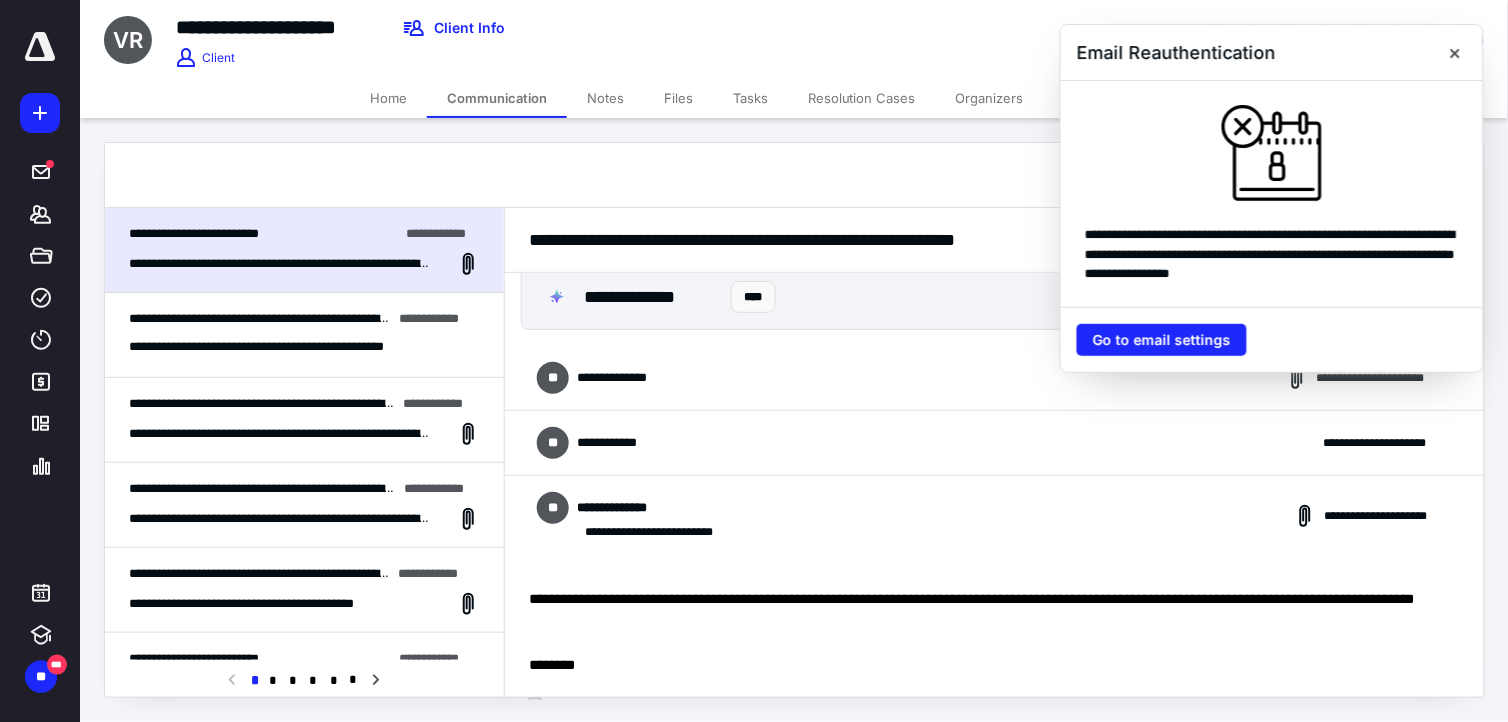 click on "**********" at bounding box center [994, 378] 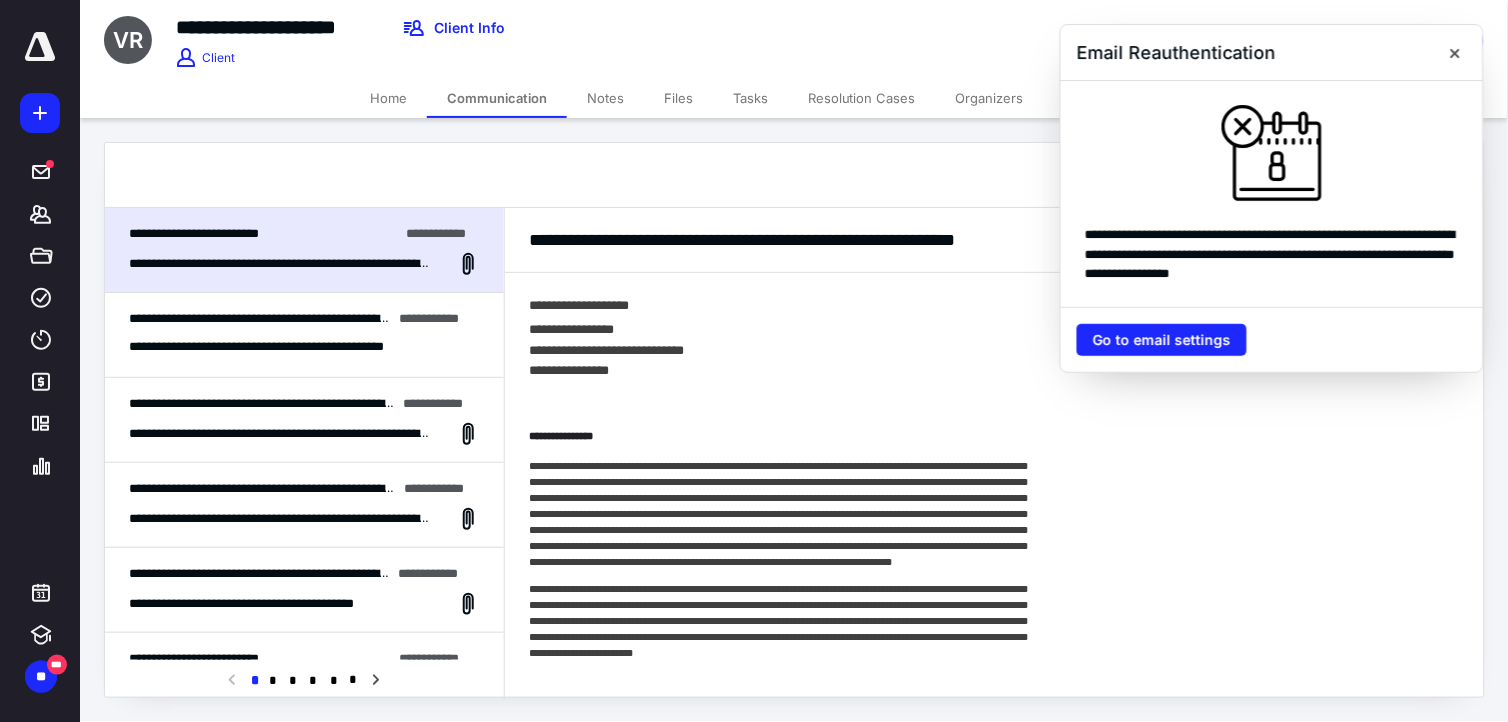 scroll, scrollTop: 2025, scrollLeft: 0, axis: vertical 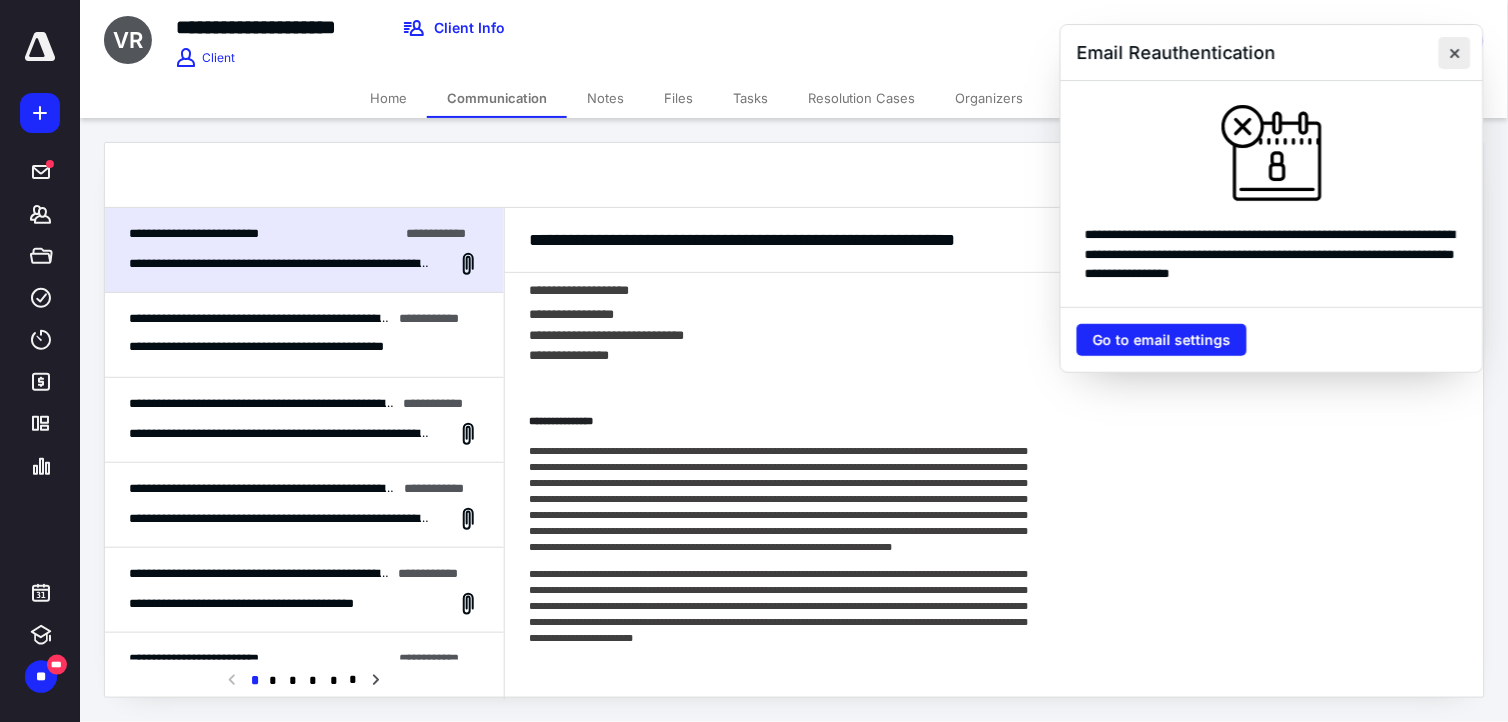 click at bounding box center [1455, 53] 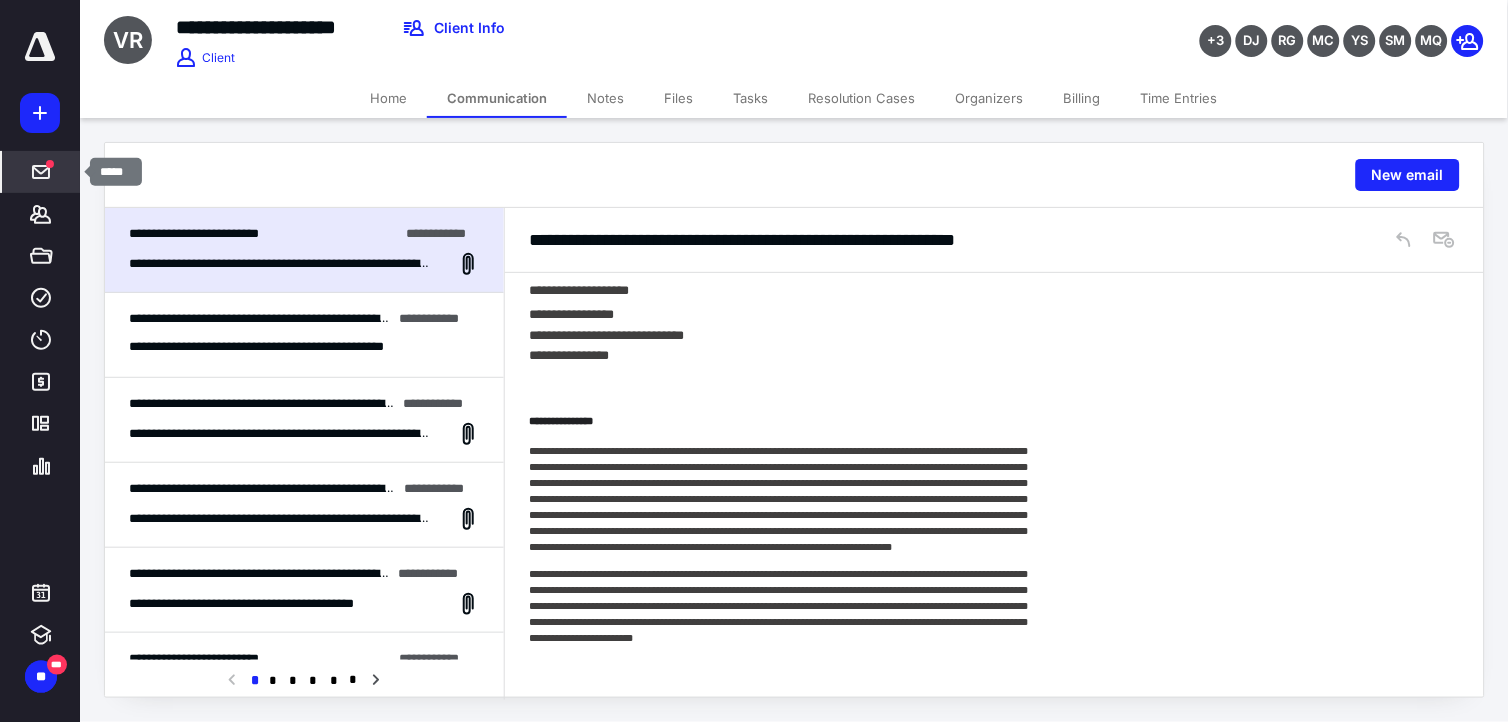 click 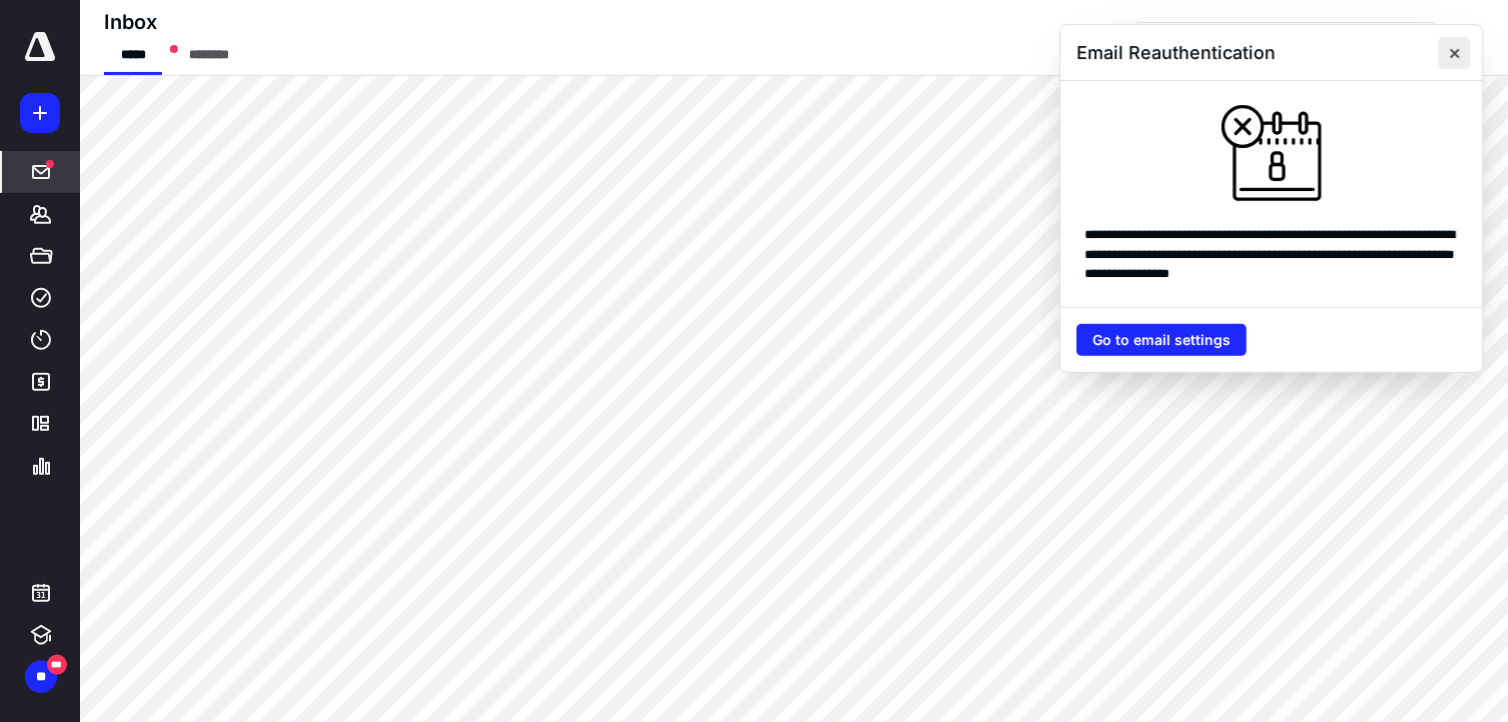 click at bounding box center (1455, 53) 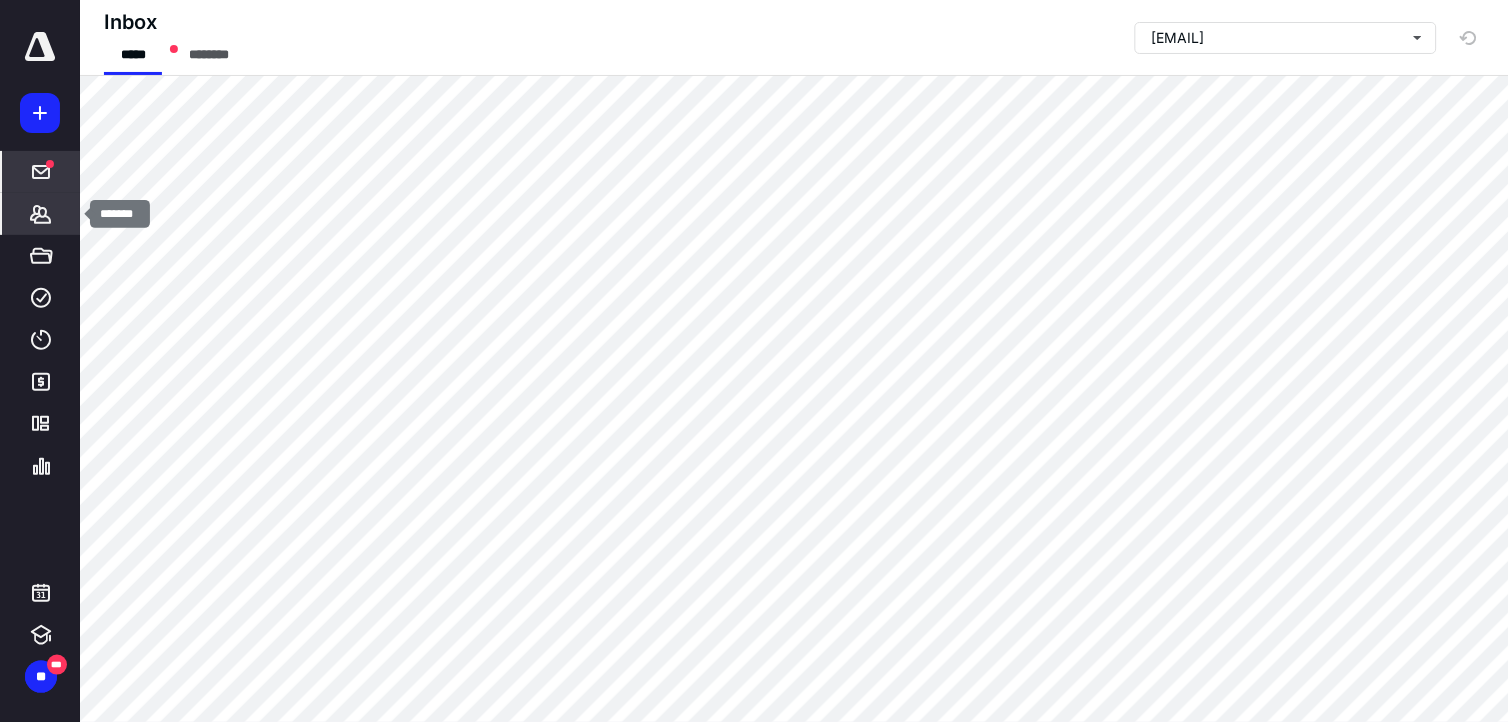 click 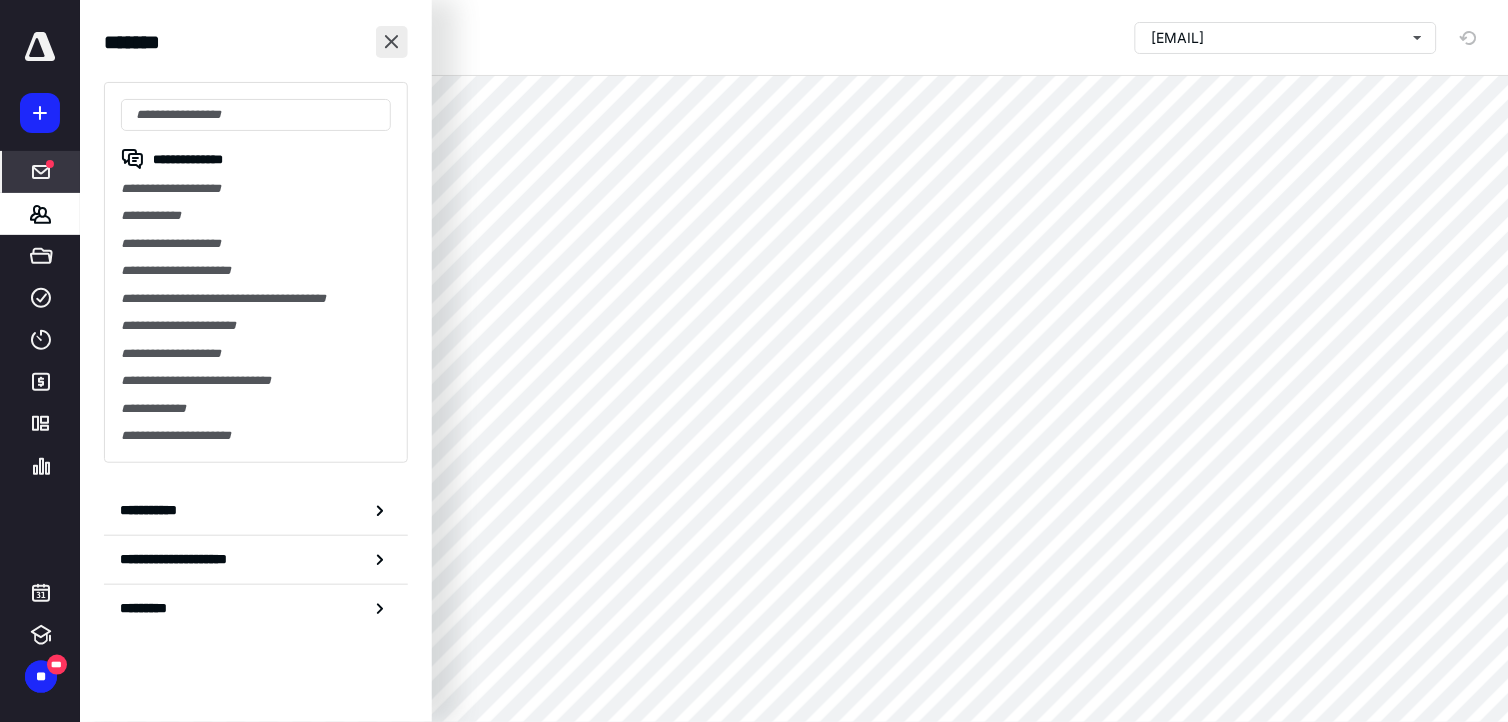 click at bounding box center [392, 42] 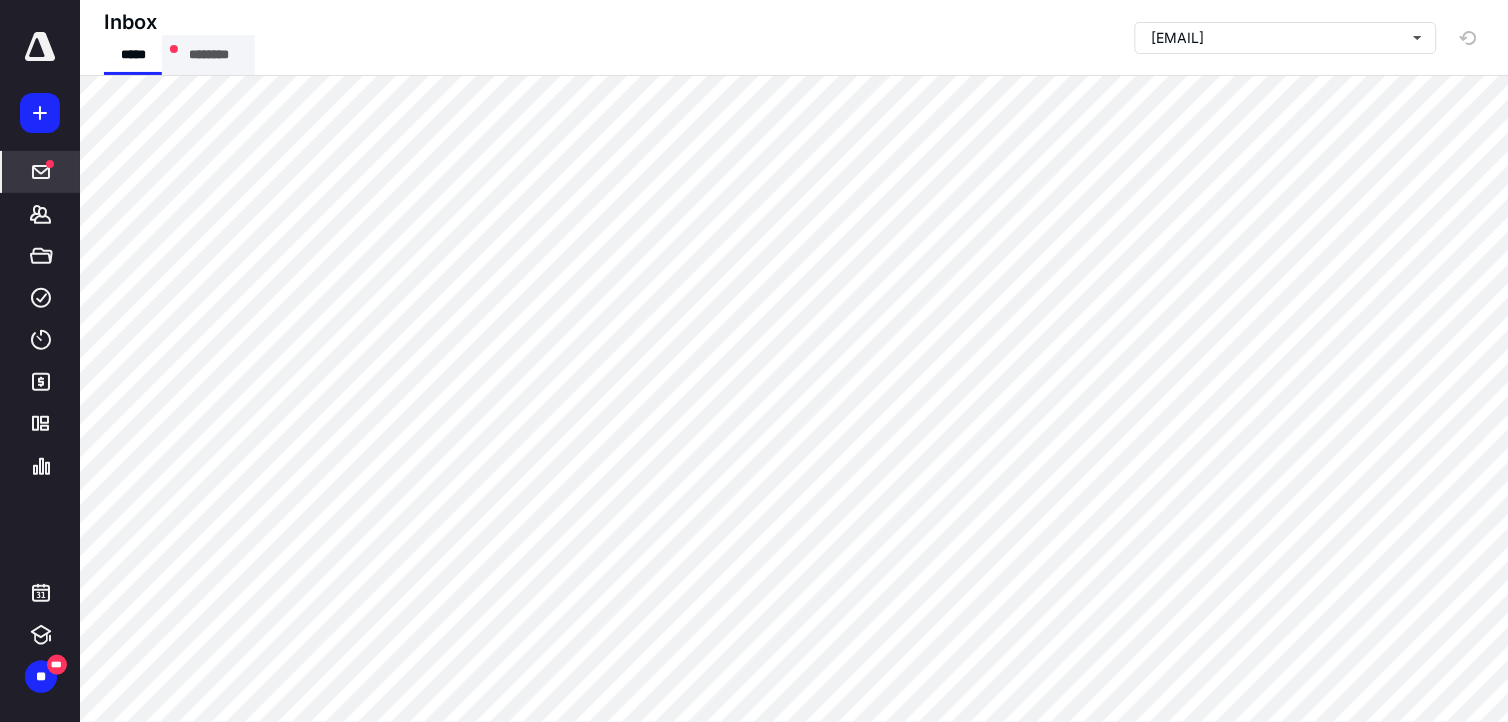 click on "********" at bounding box center (208, 55) 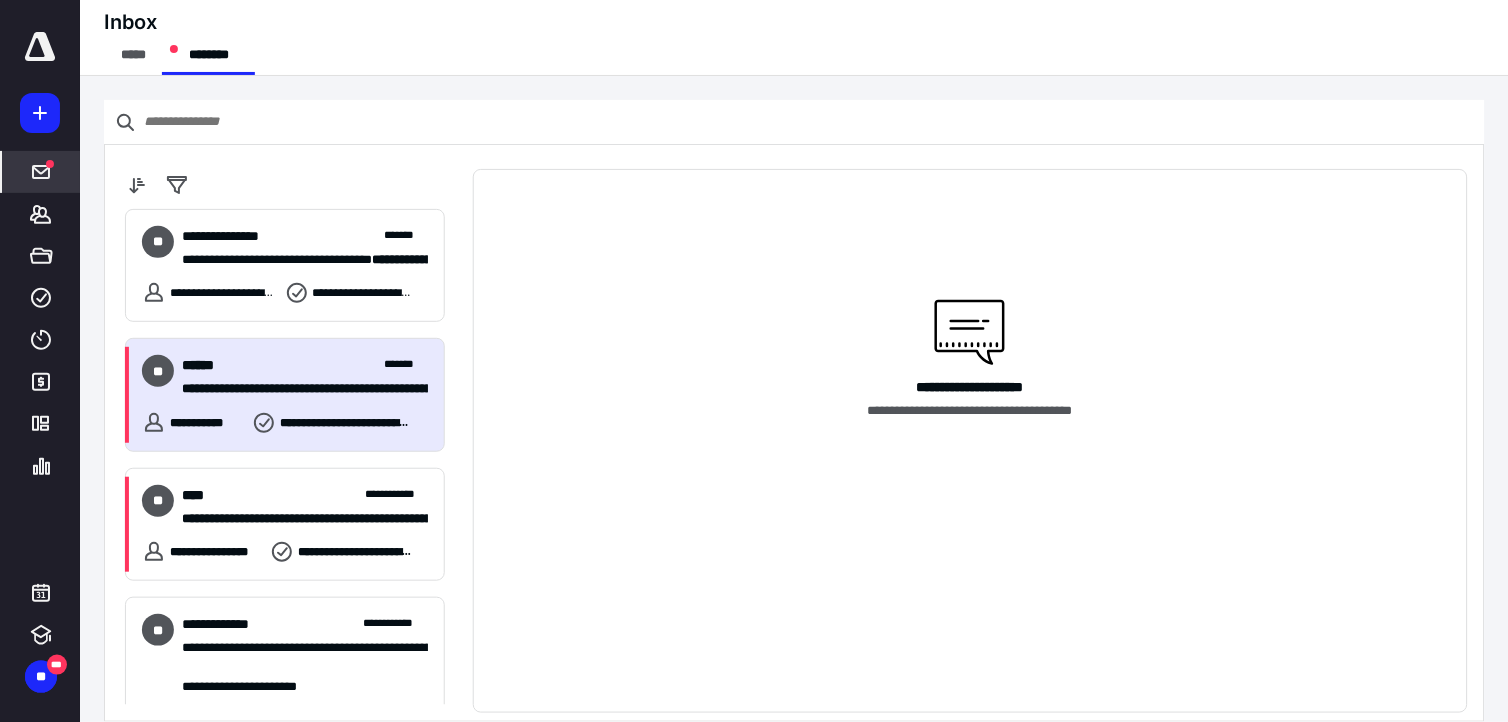 click on "****** *******" at bounding box center (305, 365) 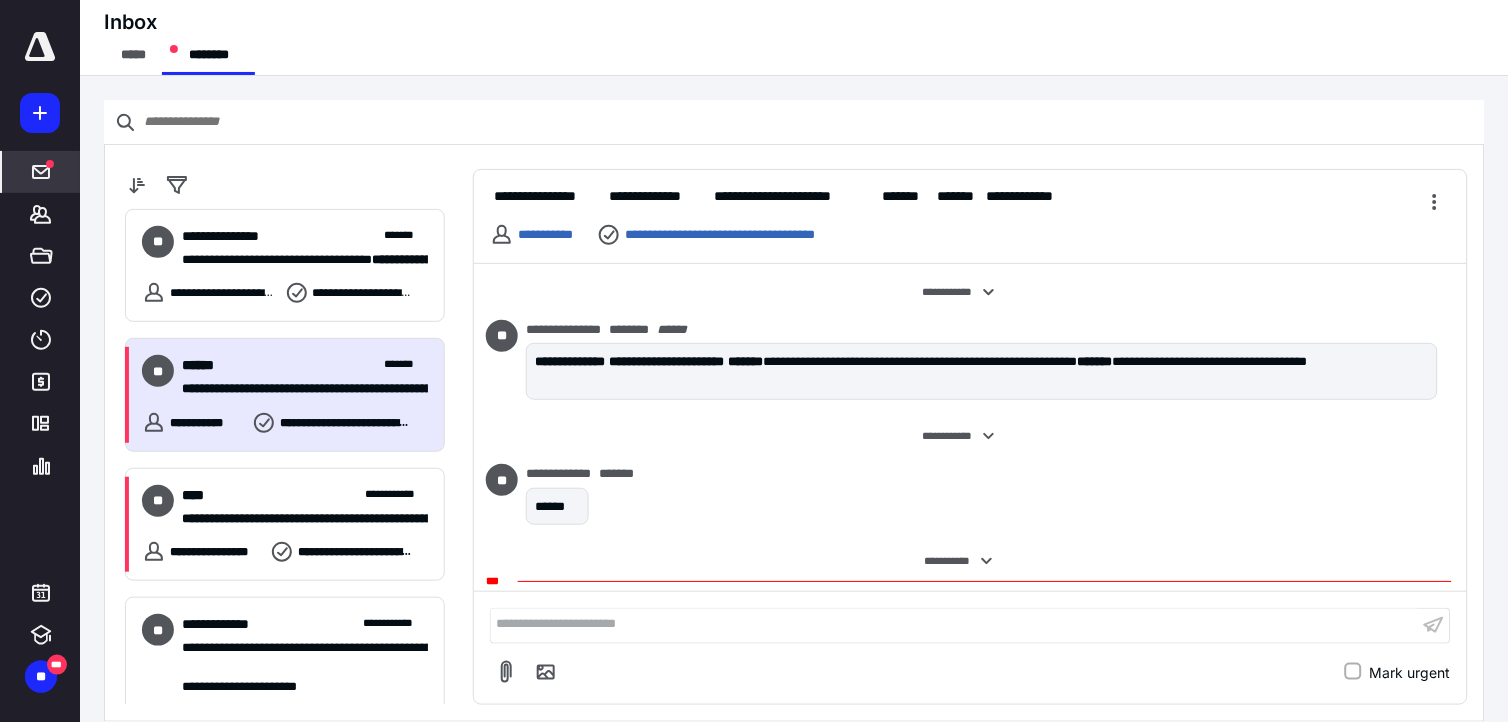 scroll, scrollTop: 96, scrollLeft: 0, axis: vertical 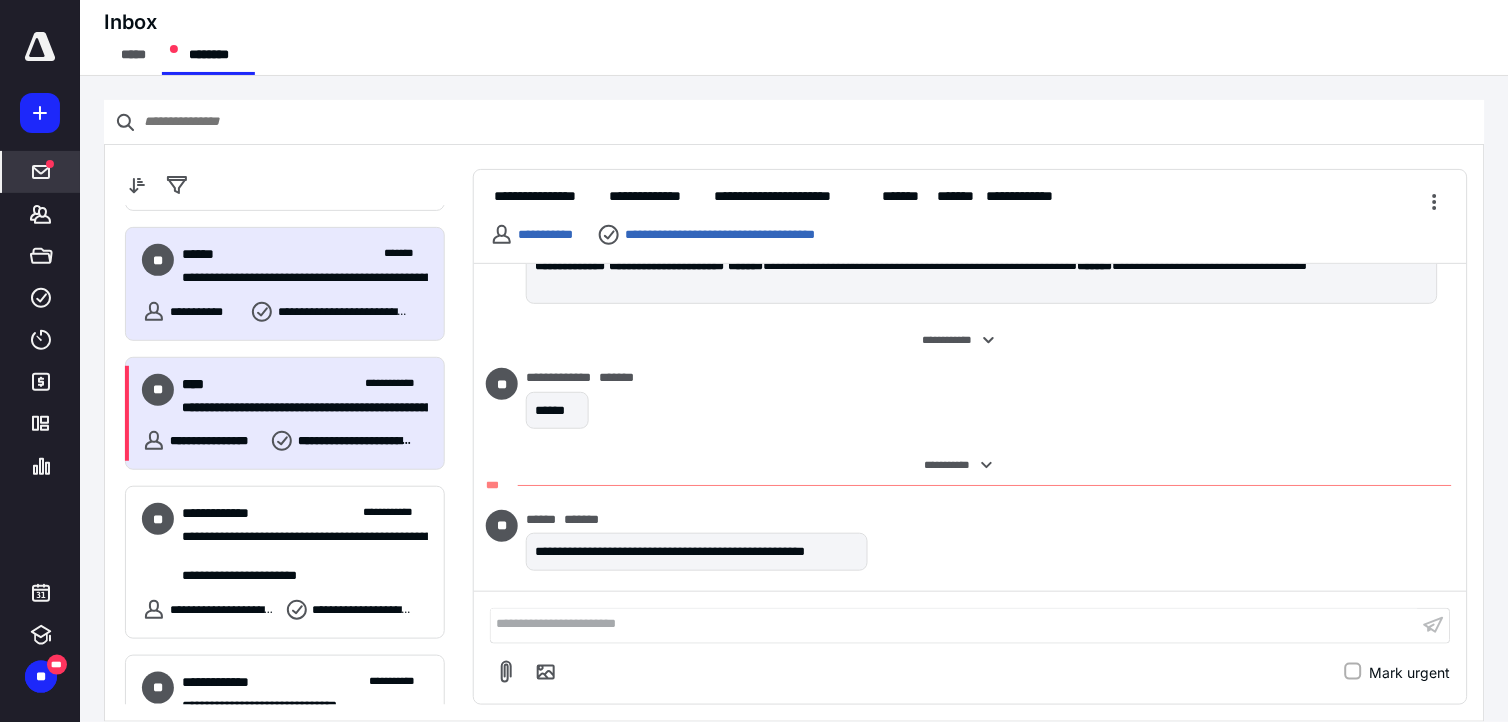 click on "**********" at bounding box center [305, 384] 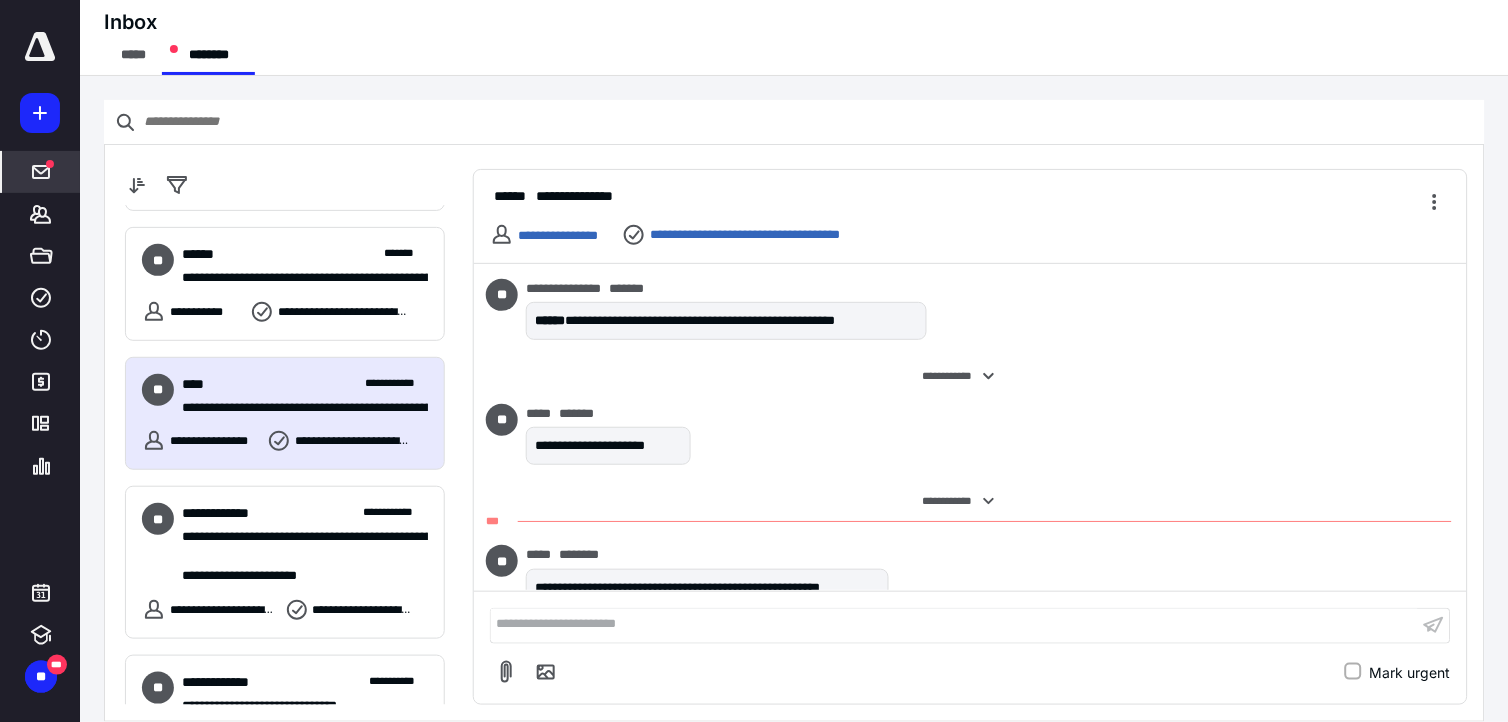 scroll, scrollTop: 202, scrollLeft: 0, axis: vertical 